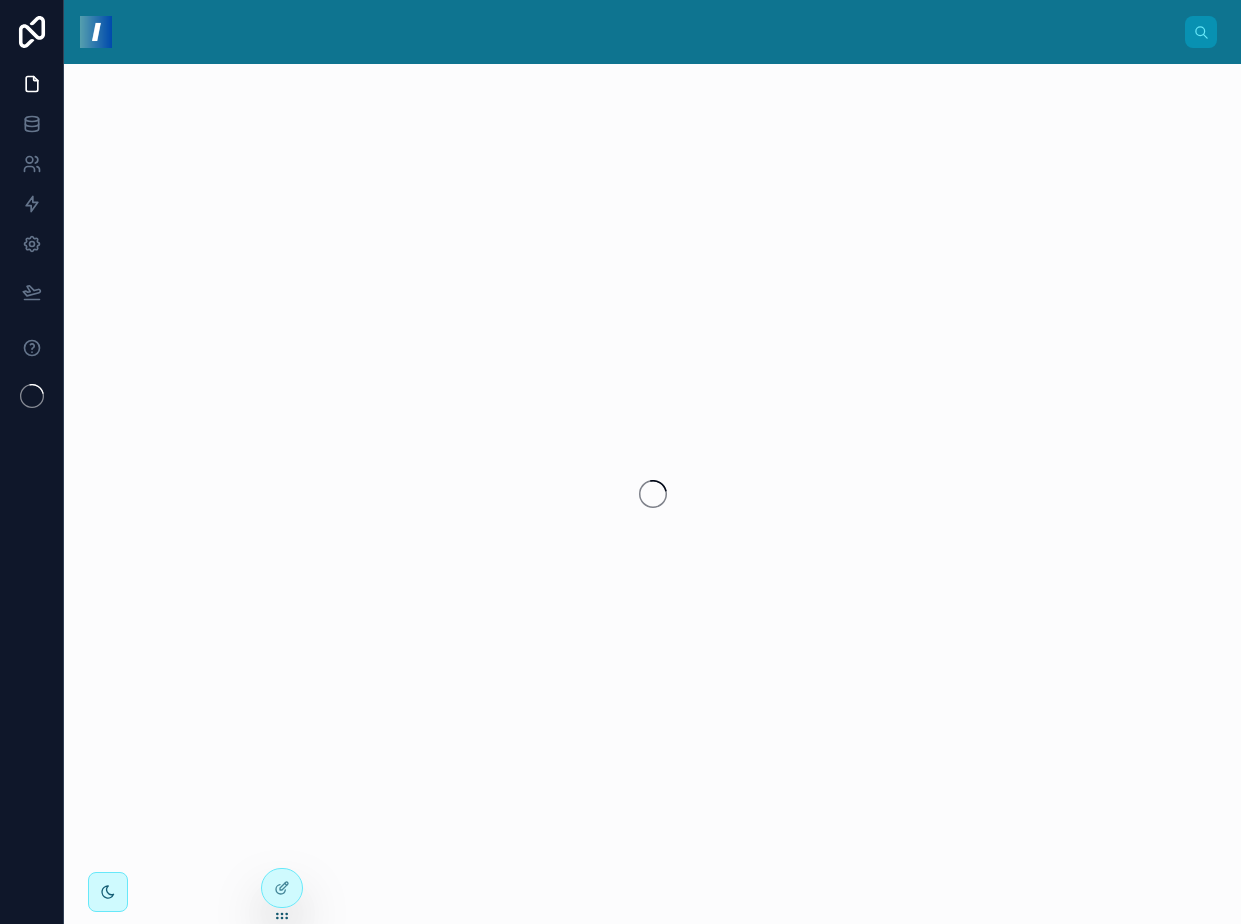 scroll, scrollTop: 0, scrollLeft: 0, axis: both 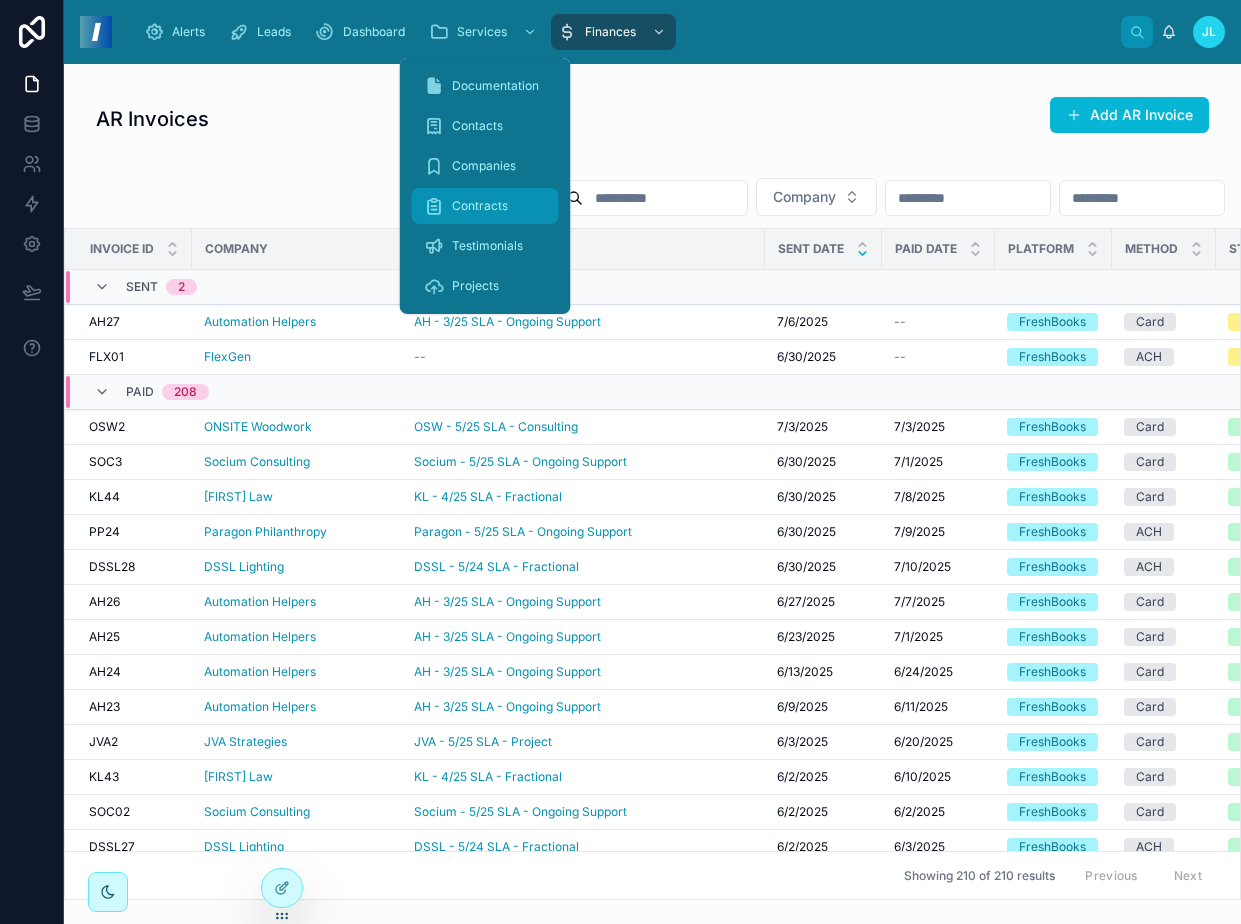 click on "Contracts" at bounding box center (485, 206) 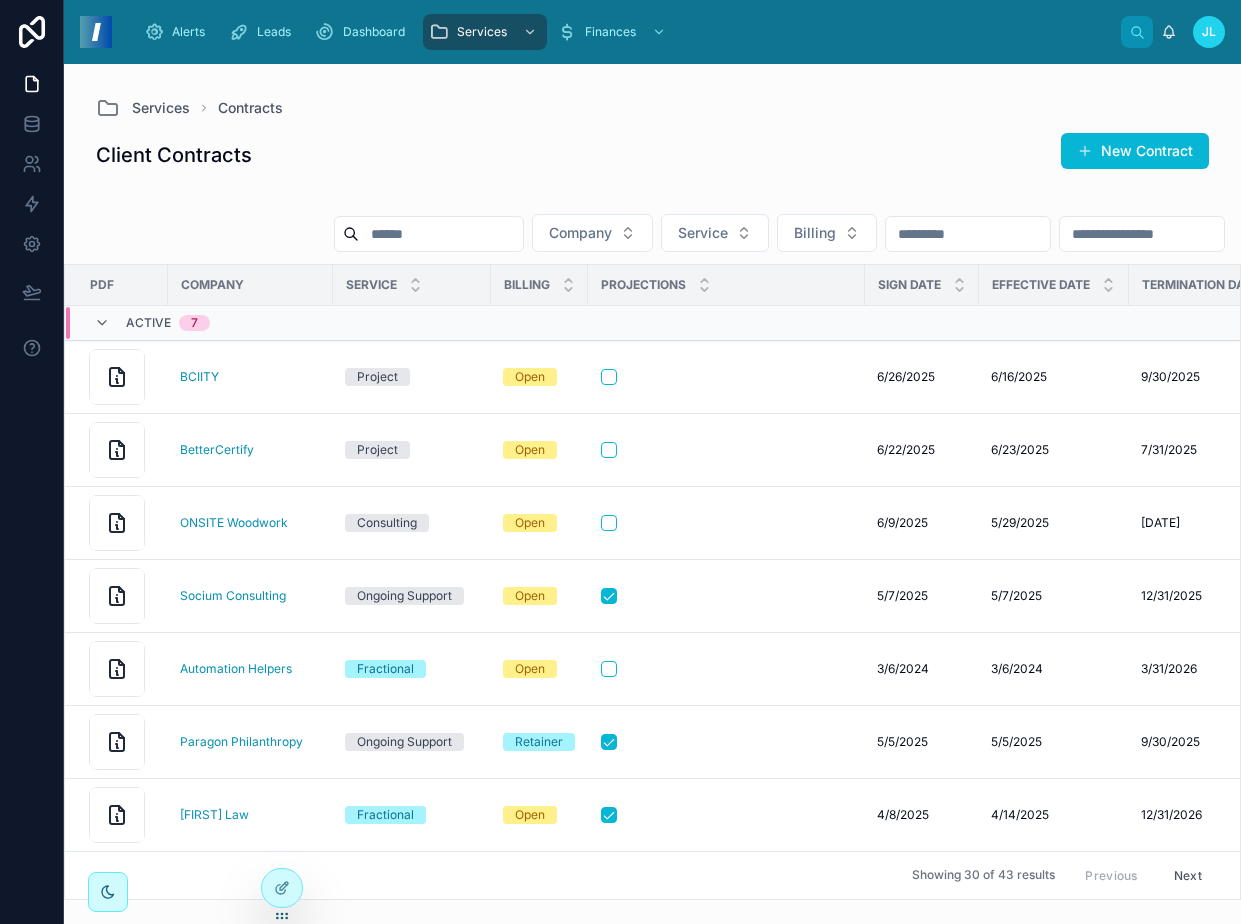 click at bounding box center (441, 234) 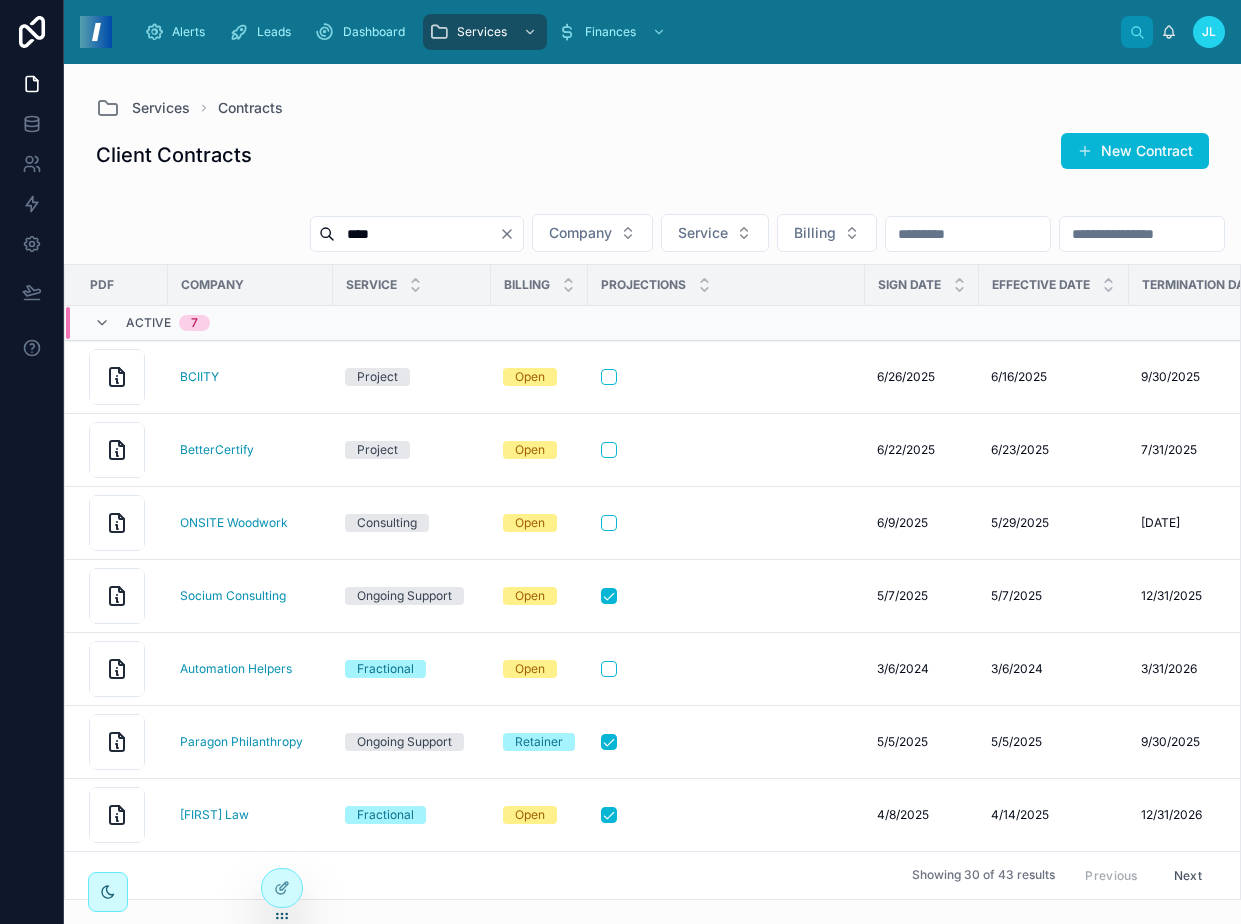 type on "****" 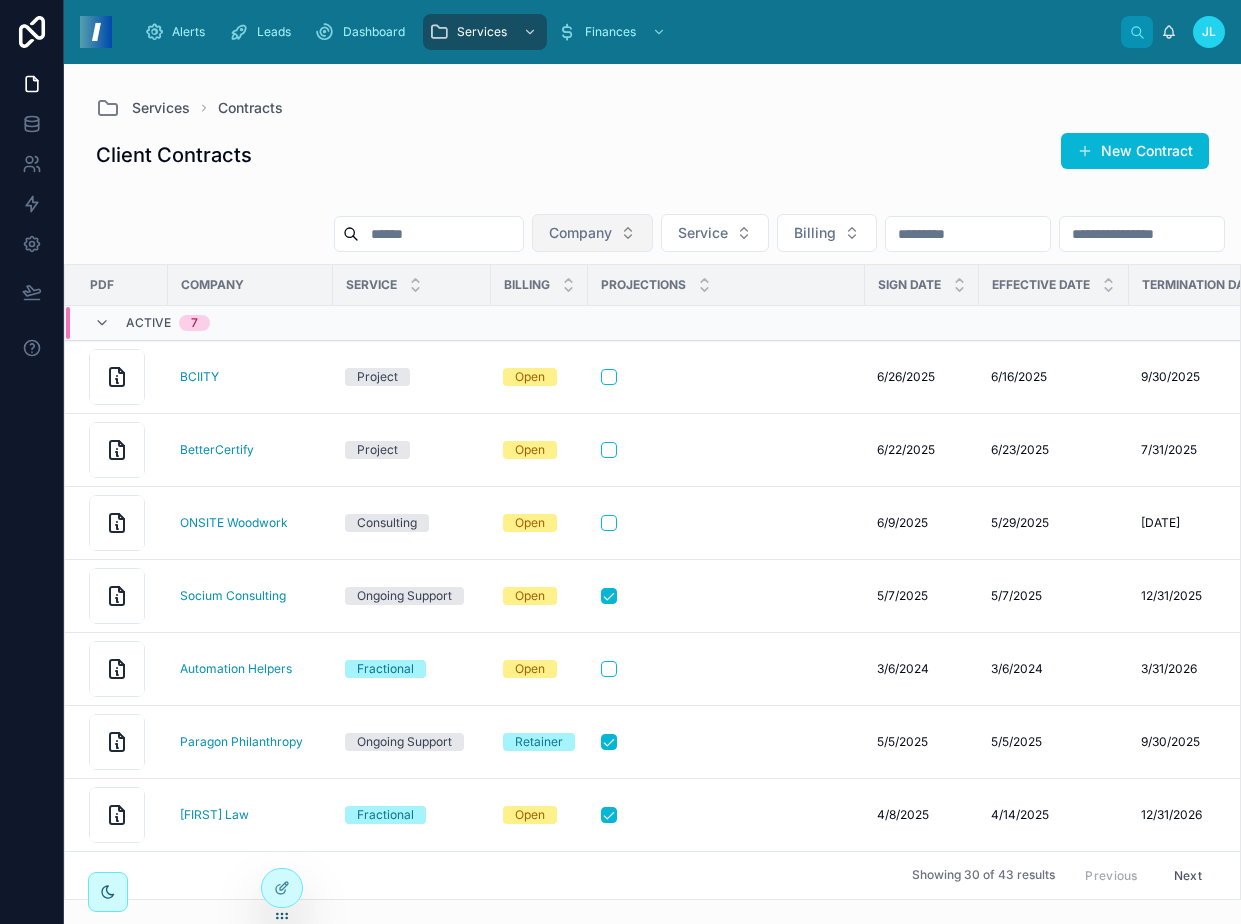 click on "Company" at bounding box center (592, 233) 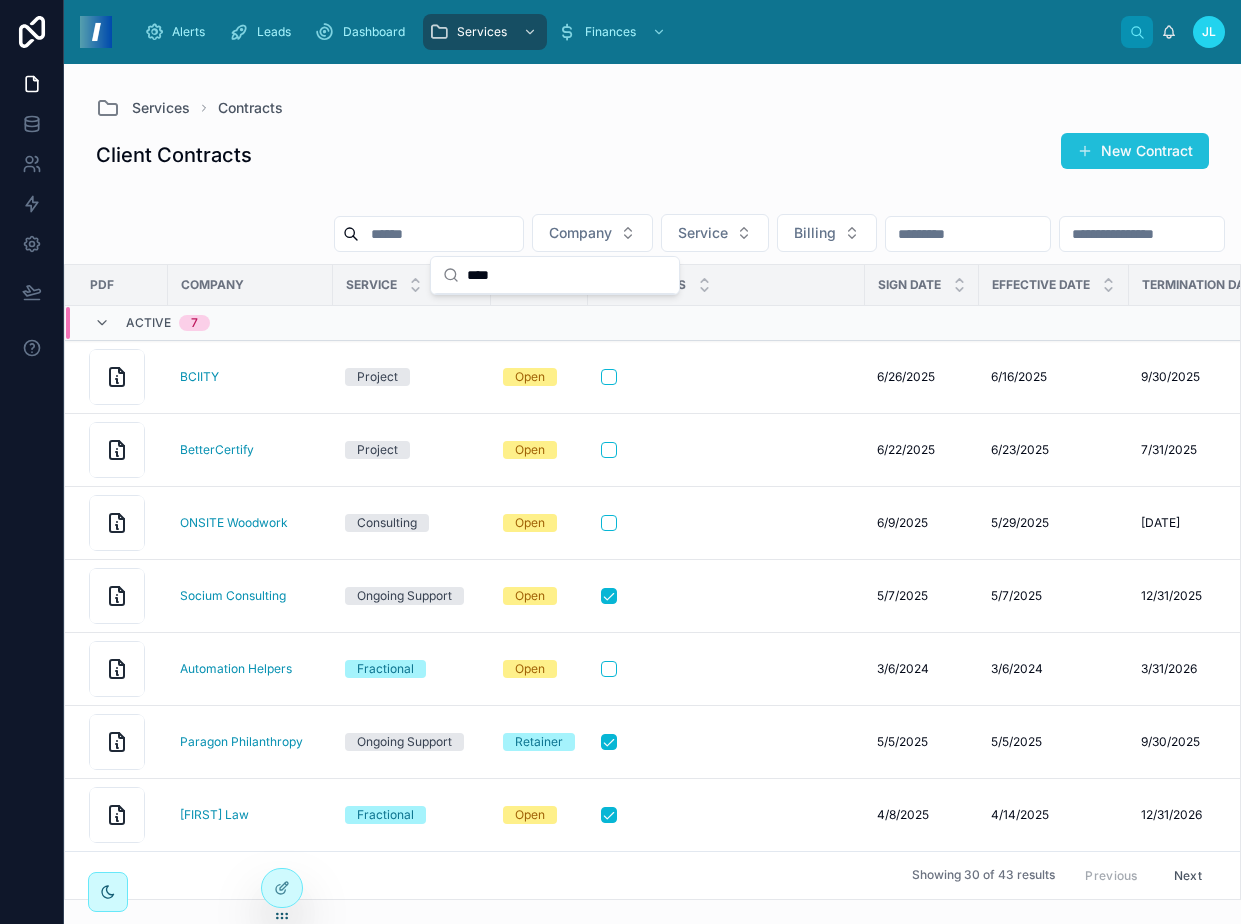 type on "****" 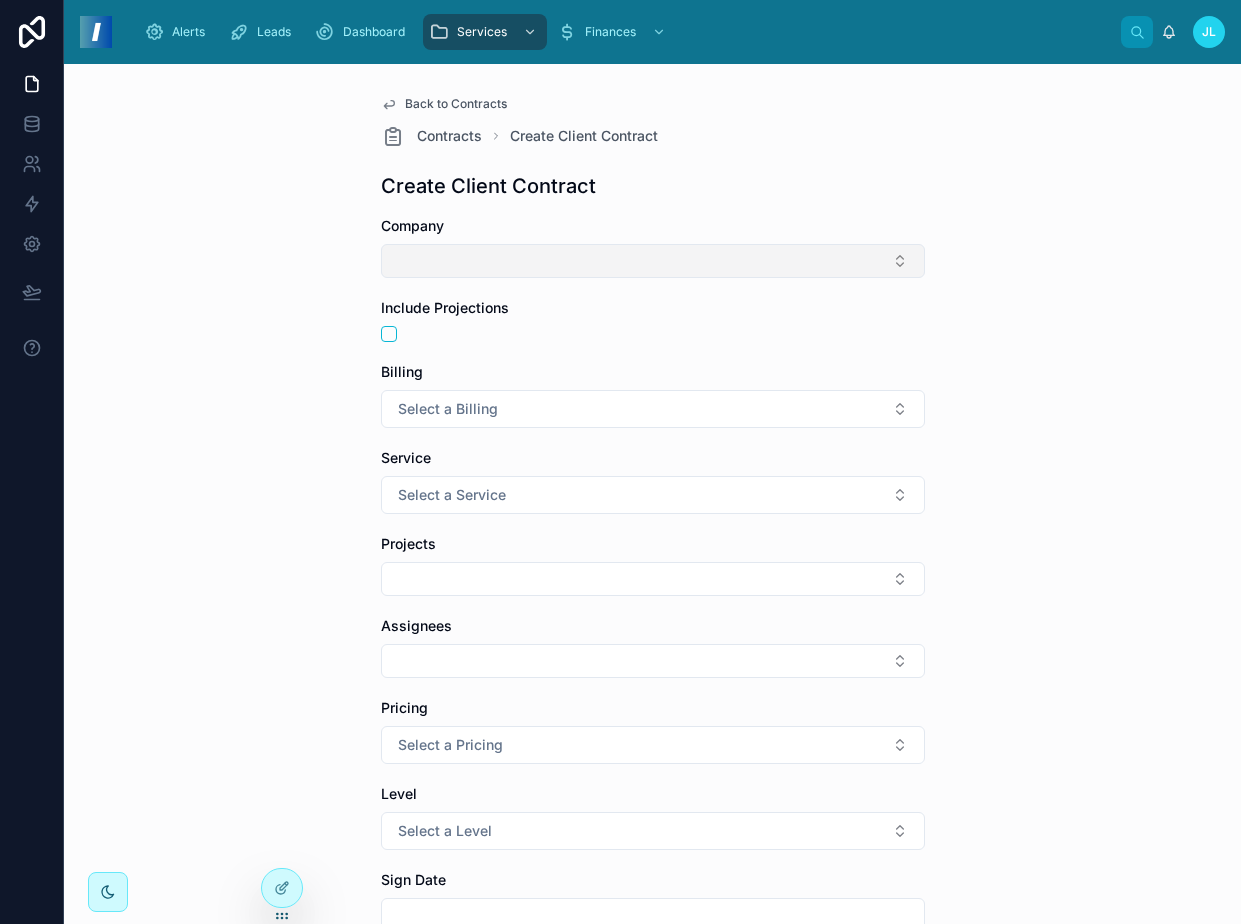 click at bounding box center (653, 261) 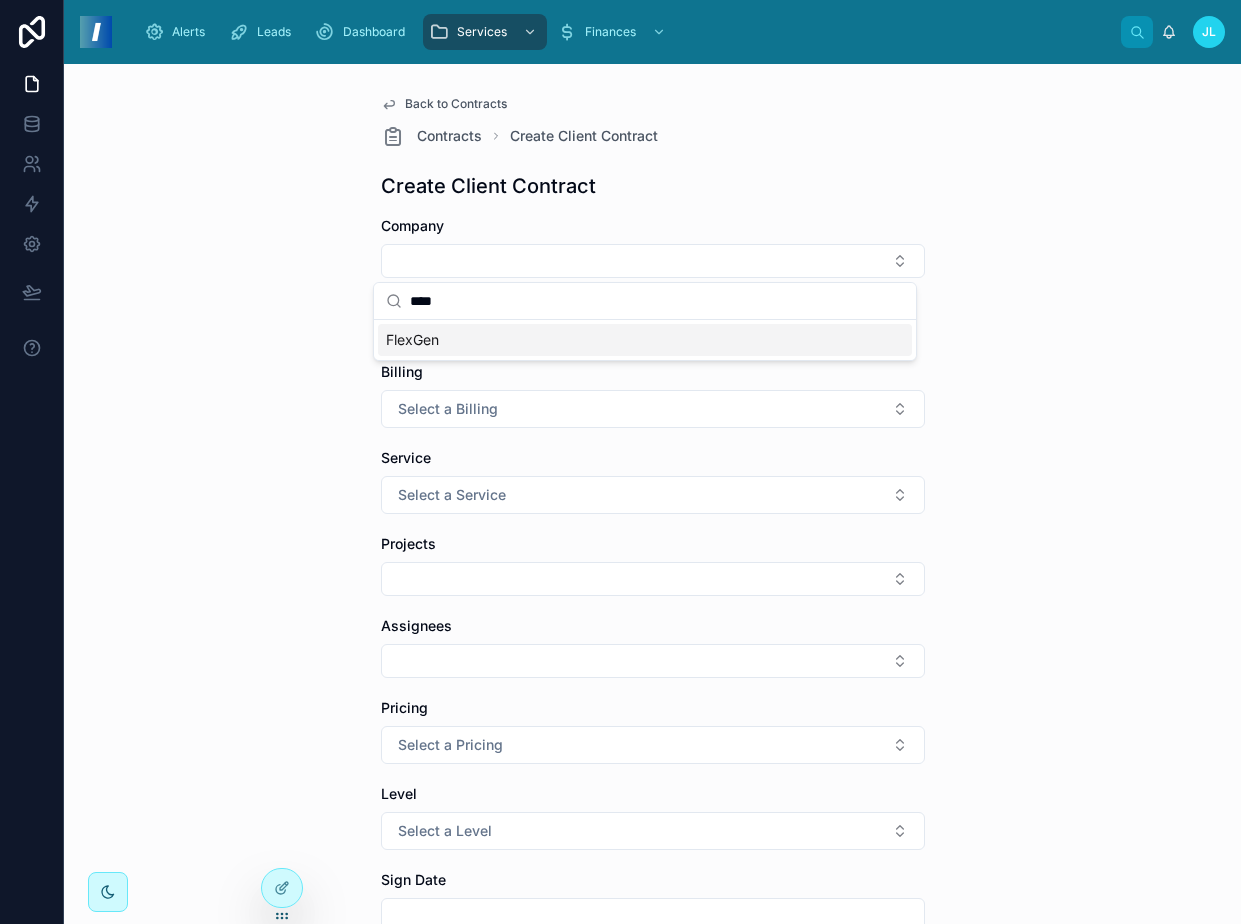 type on "****" 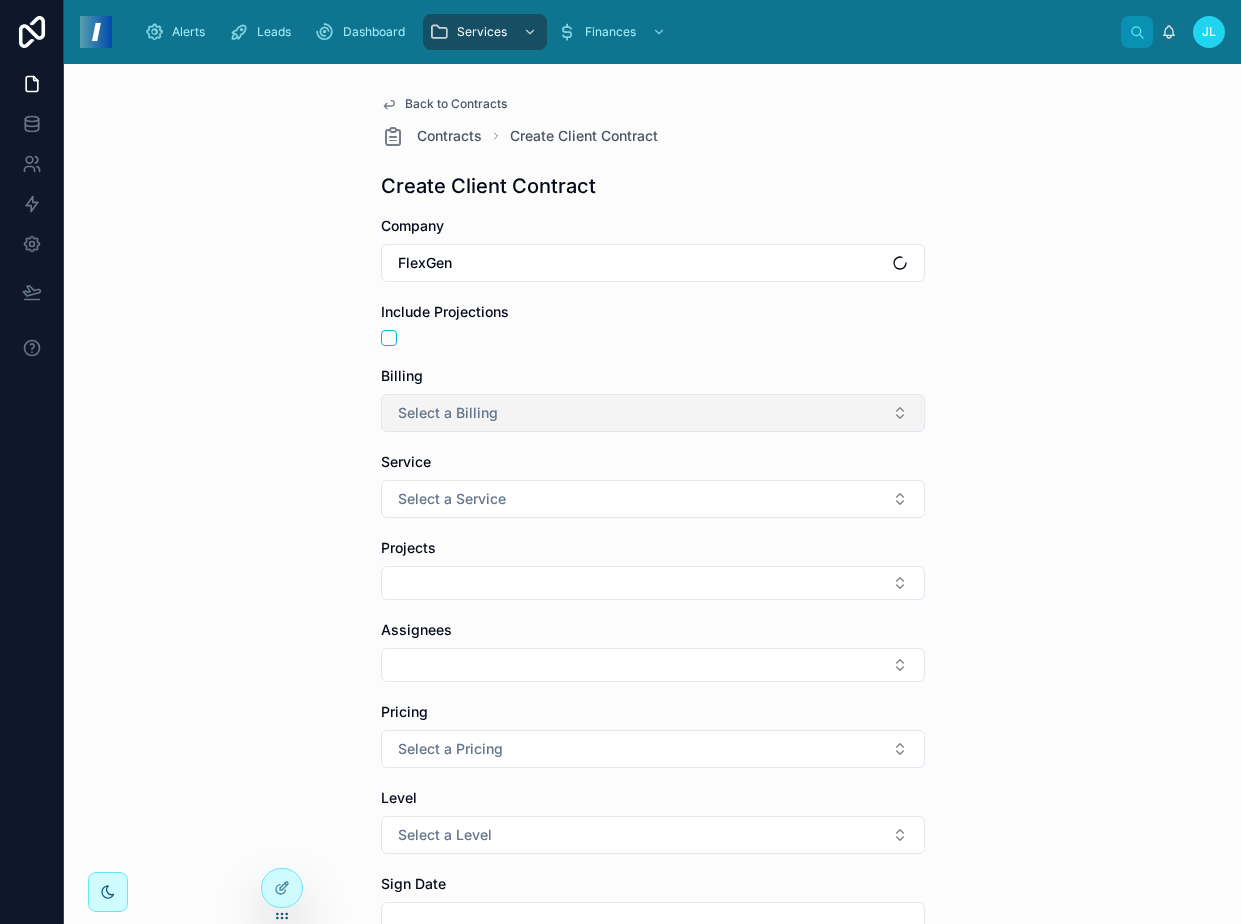 click on "Select a Billing" at bounding box center (448, 413) 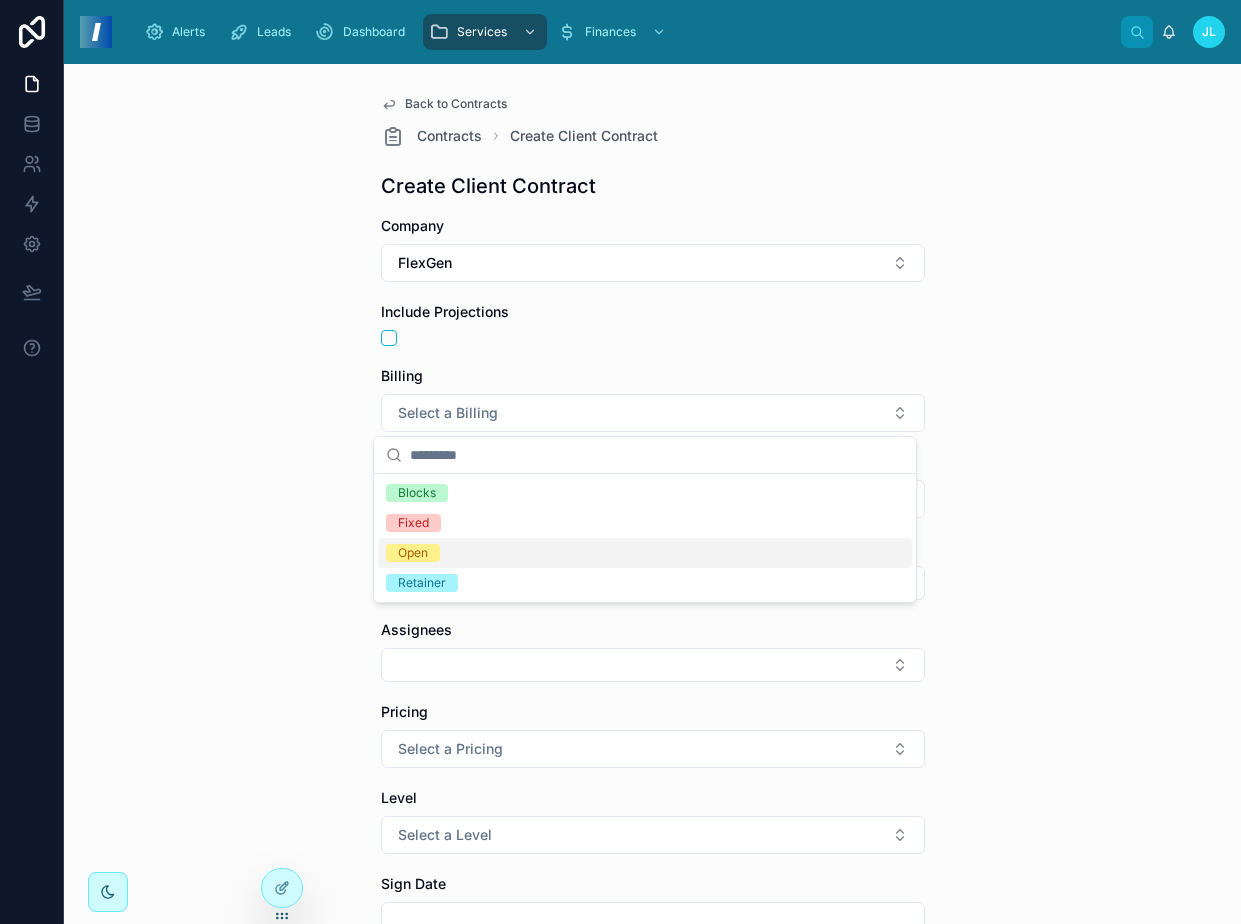 click on "Open" at bounding box center (645, 553) 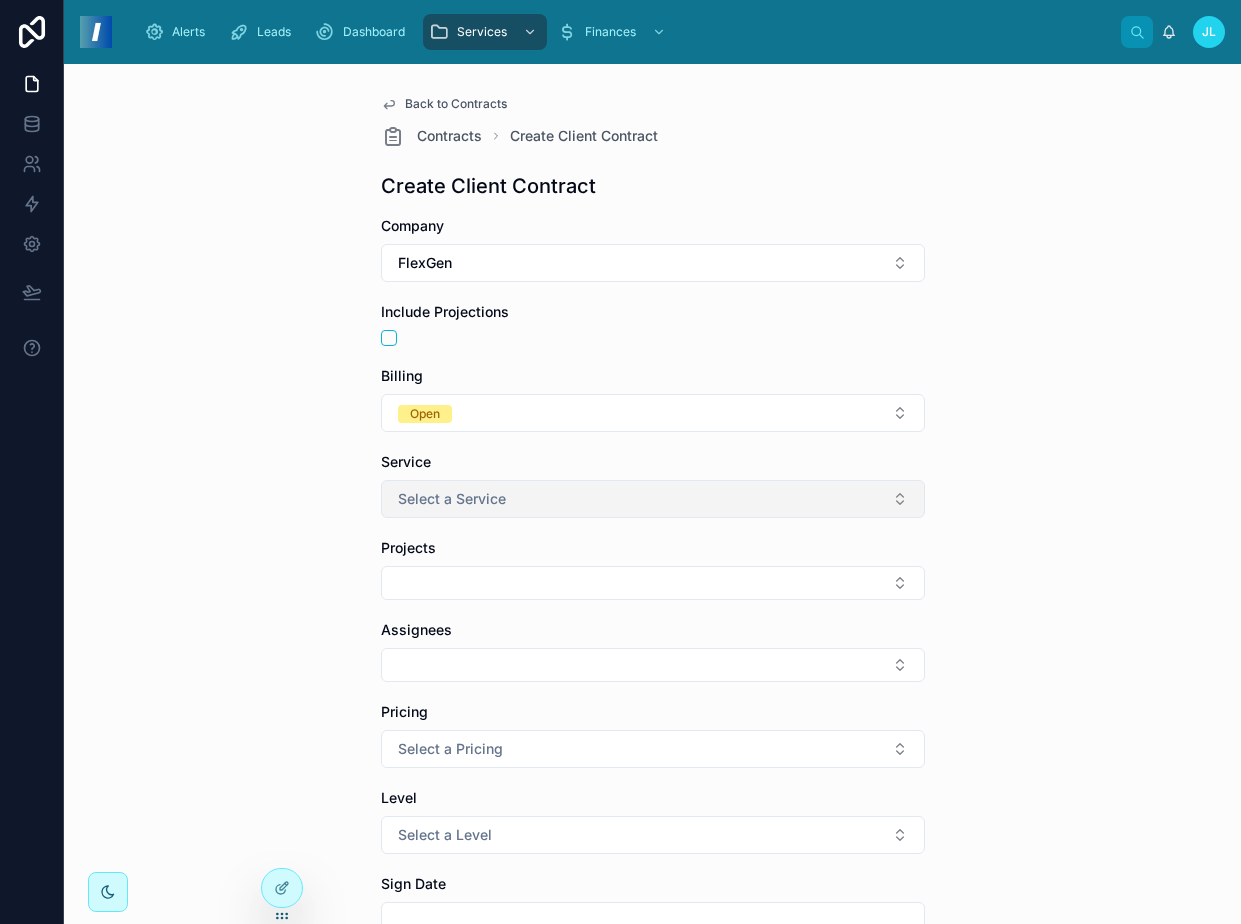 click on "Select a Service" at bounding box center (653, 499) 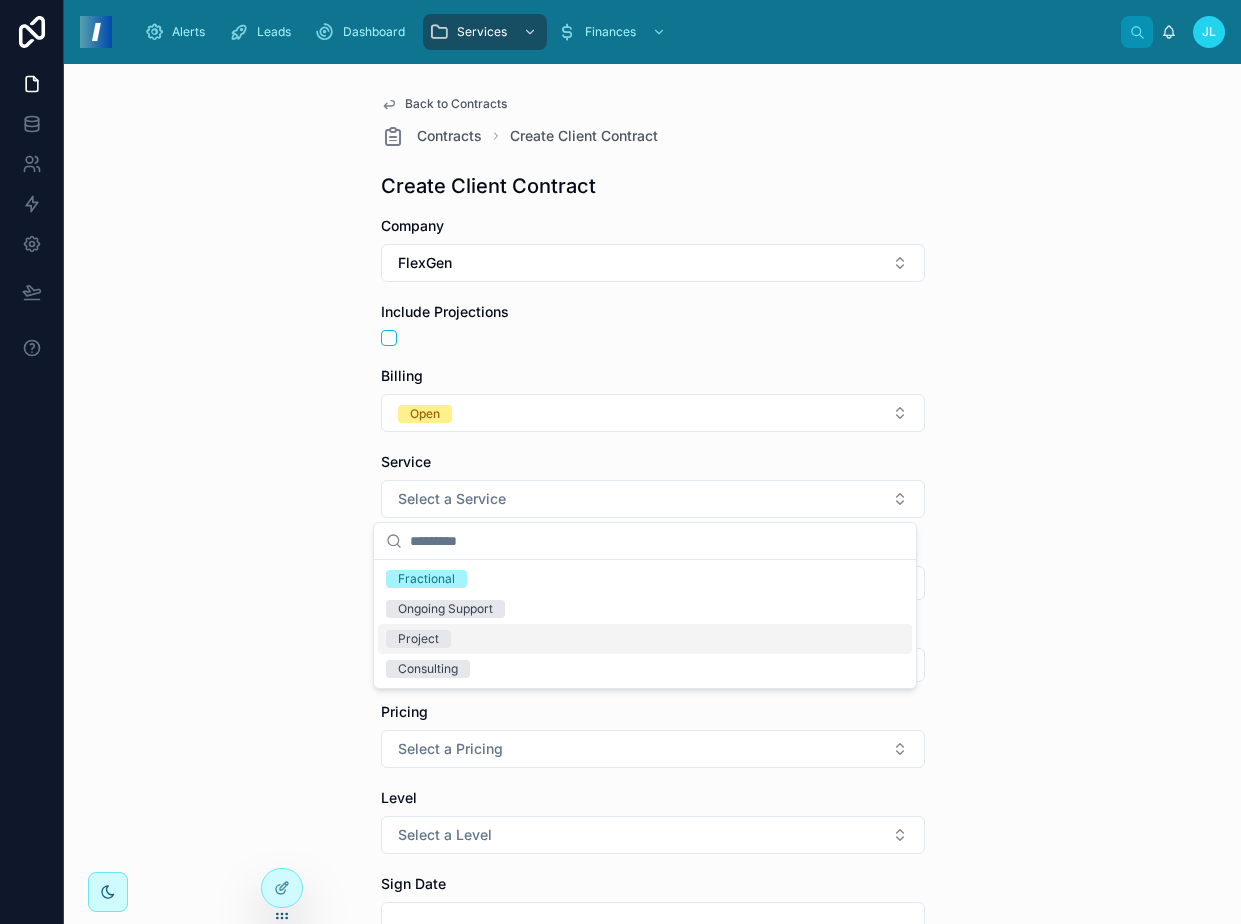 click on "Project" at bounding box center (645, 639) 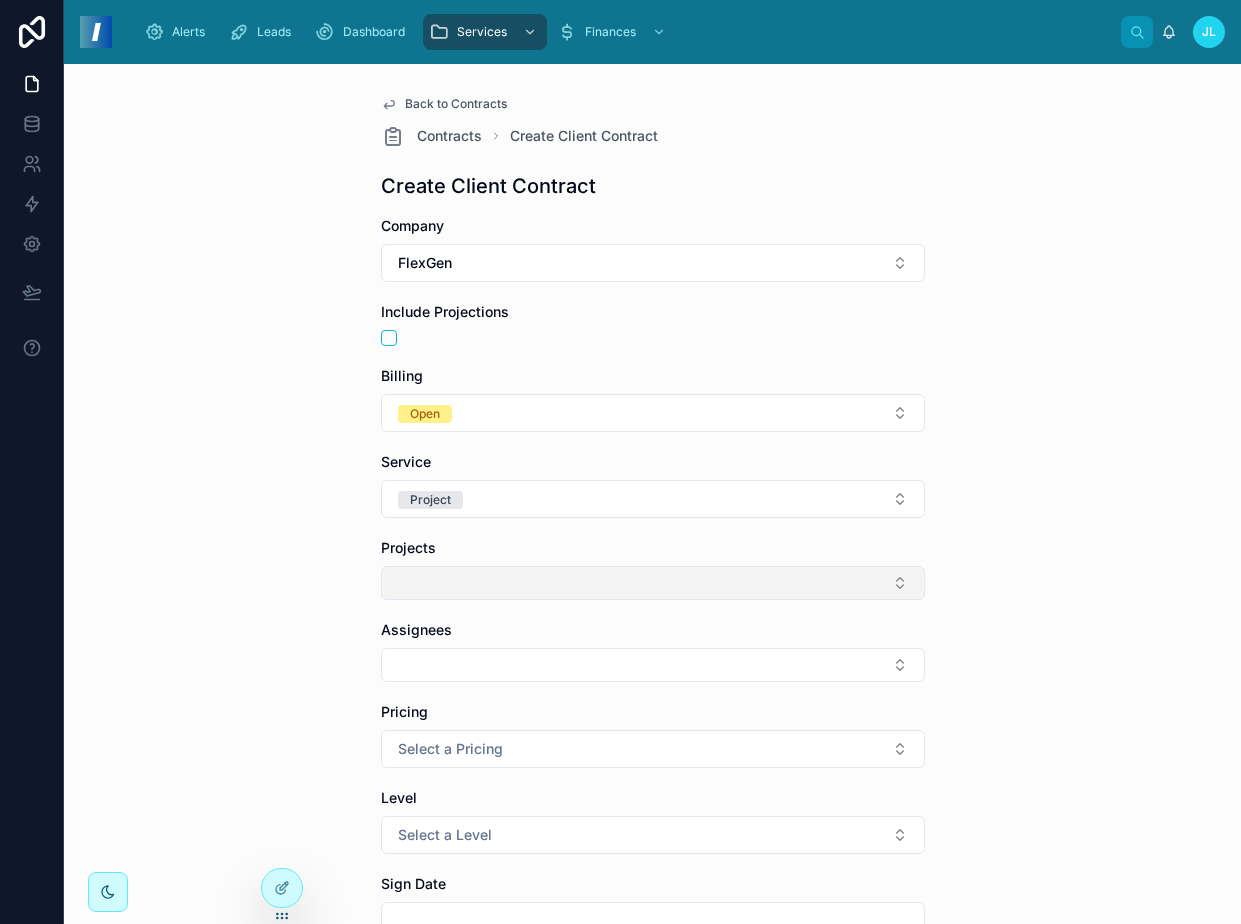 click at bounding box center [653, 583] 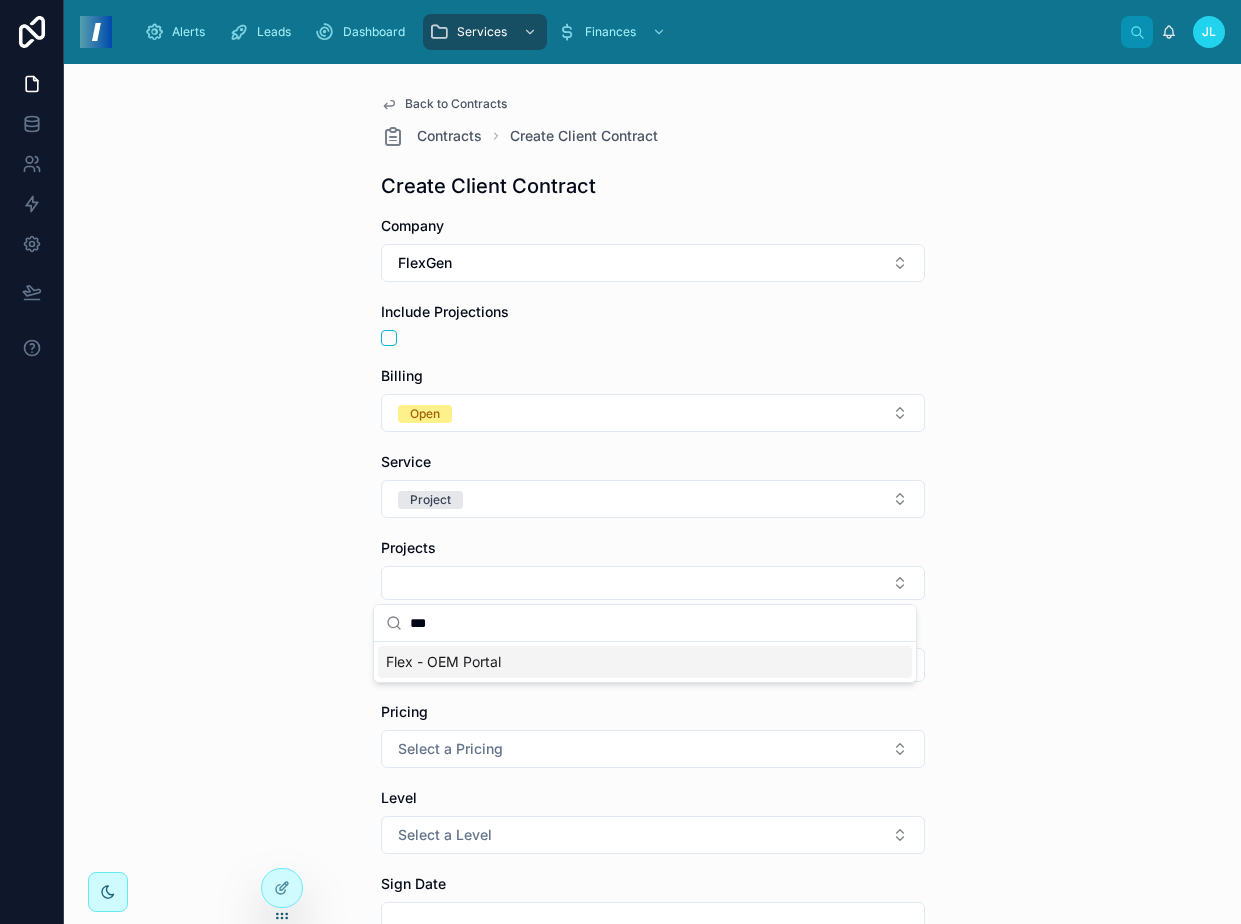 type on "***" 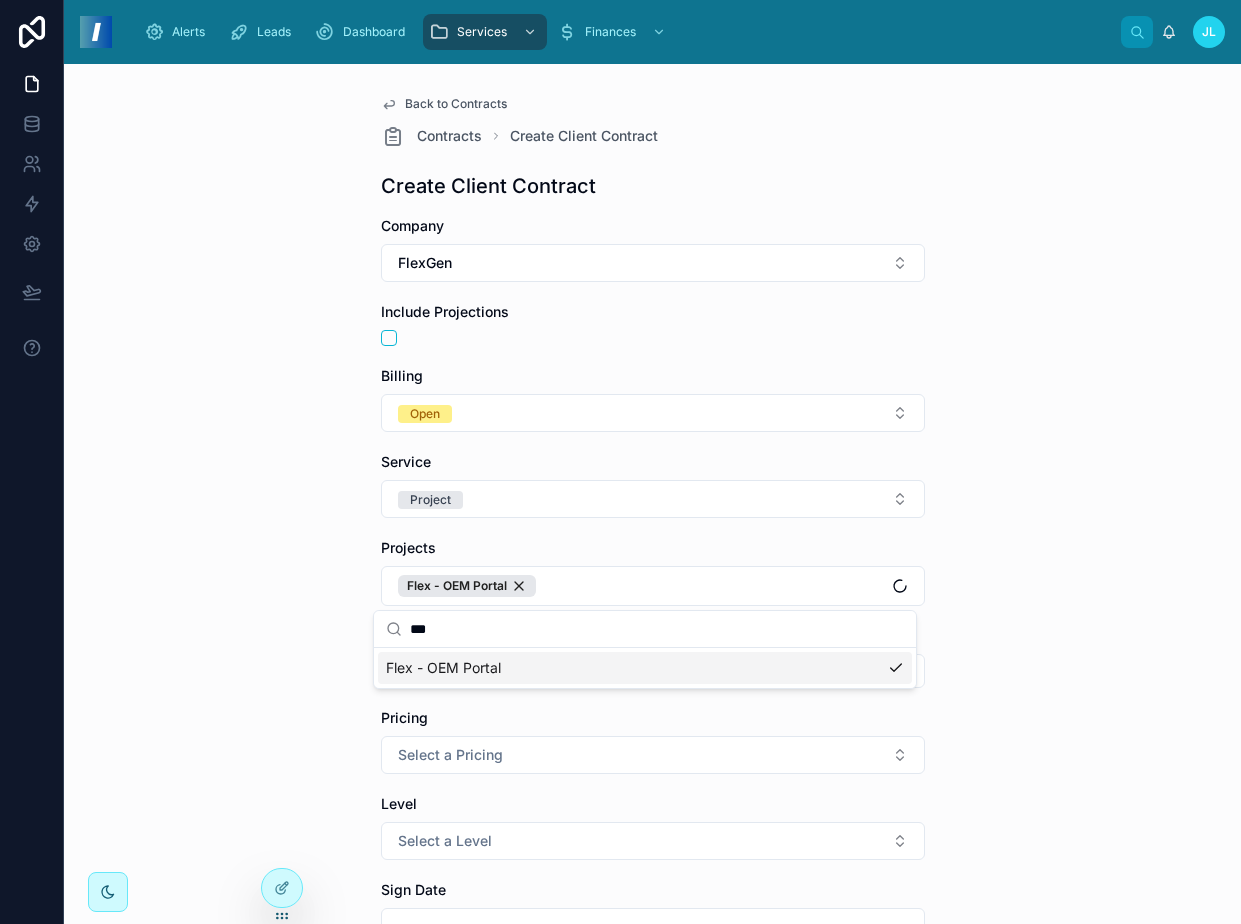 click on "Back to Contracts Contracts Create Client Contract Create Client Contract Company FlexGen Include Projections Billing Open Service Project Projects Flex - OEM Portal Assignees Pricing Select a Pricing Level Select a Level Sign Date Effective Date Termination Date PDF Additional Files Notes Hourly Rate Expected Project Hours Contracted Hours/Week Expected Hours/Week Retainer Rollover Ar invoices collection Save" at bounding box center [652, 494] 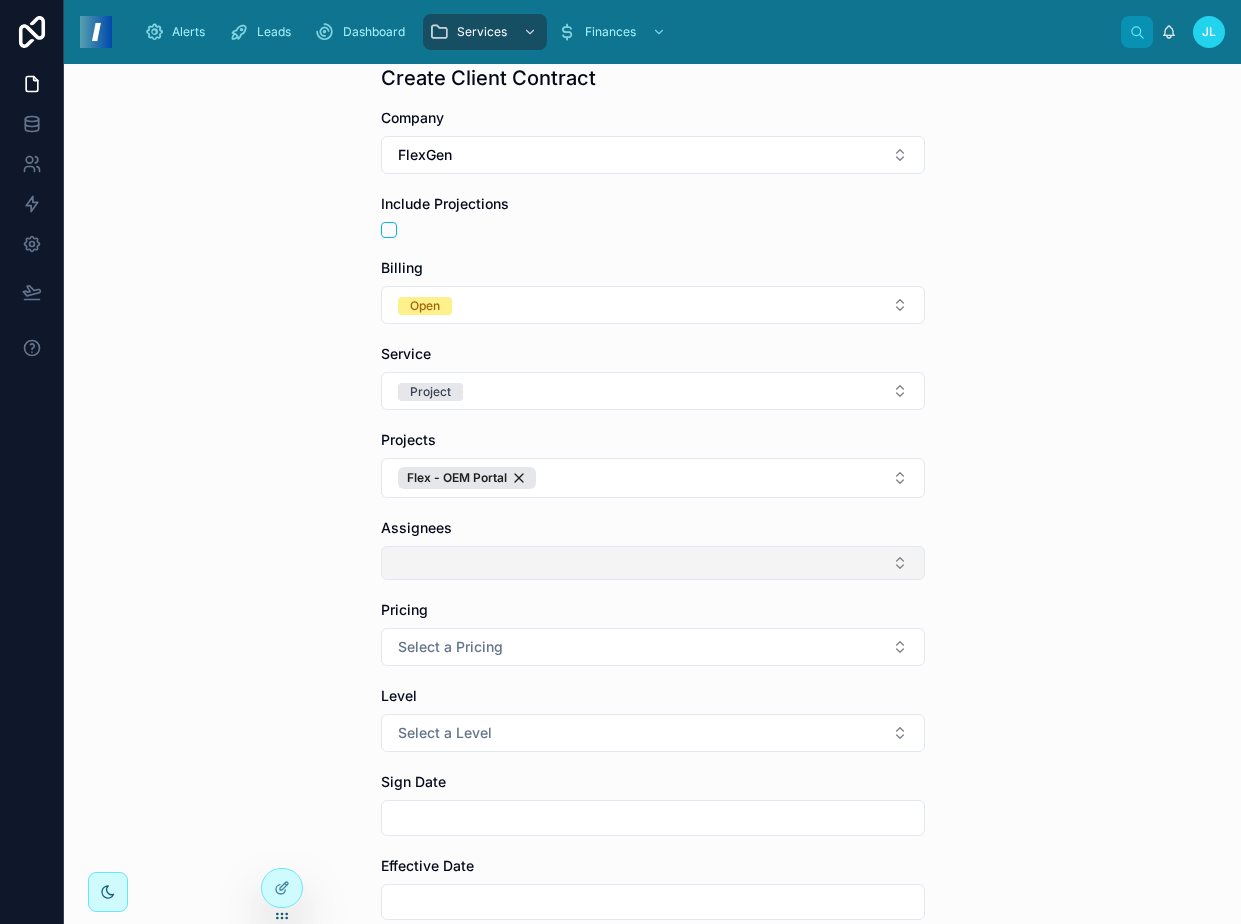 scroll, scrollTop: 292, scrollLeft: 0, axis: vertical 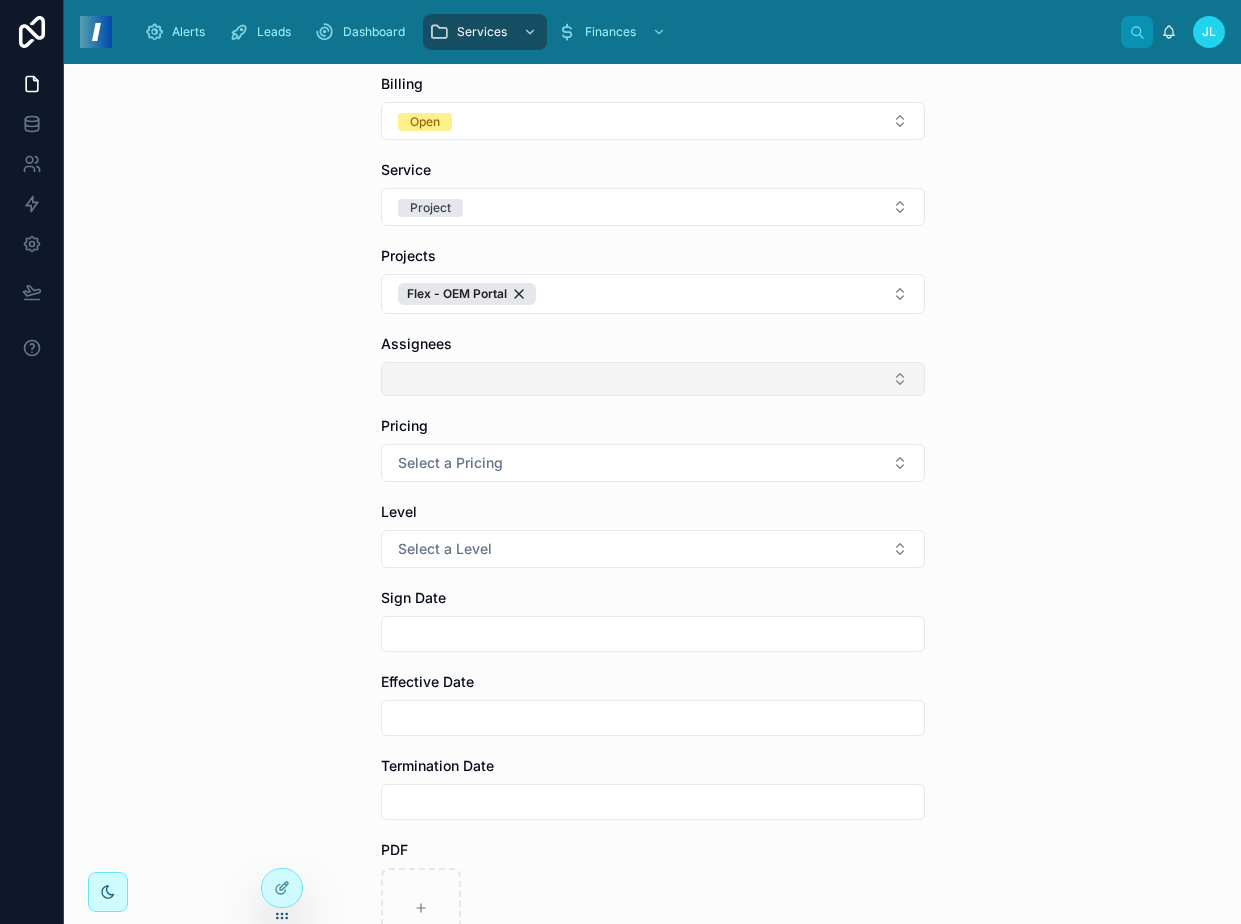 click at bounding box center (653, 379) 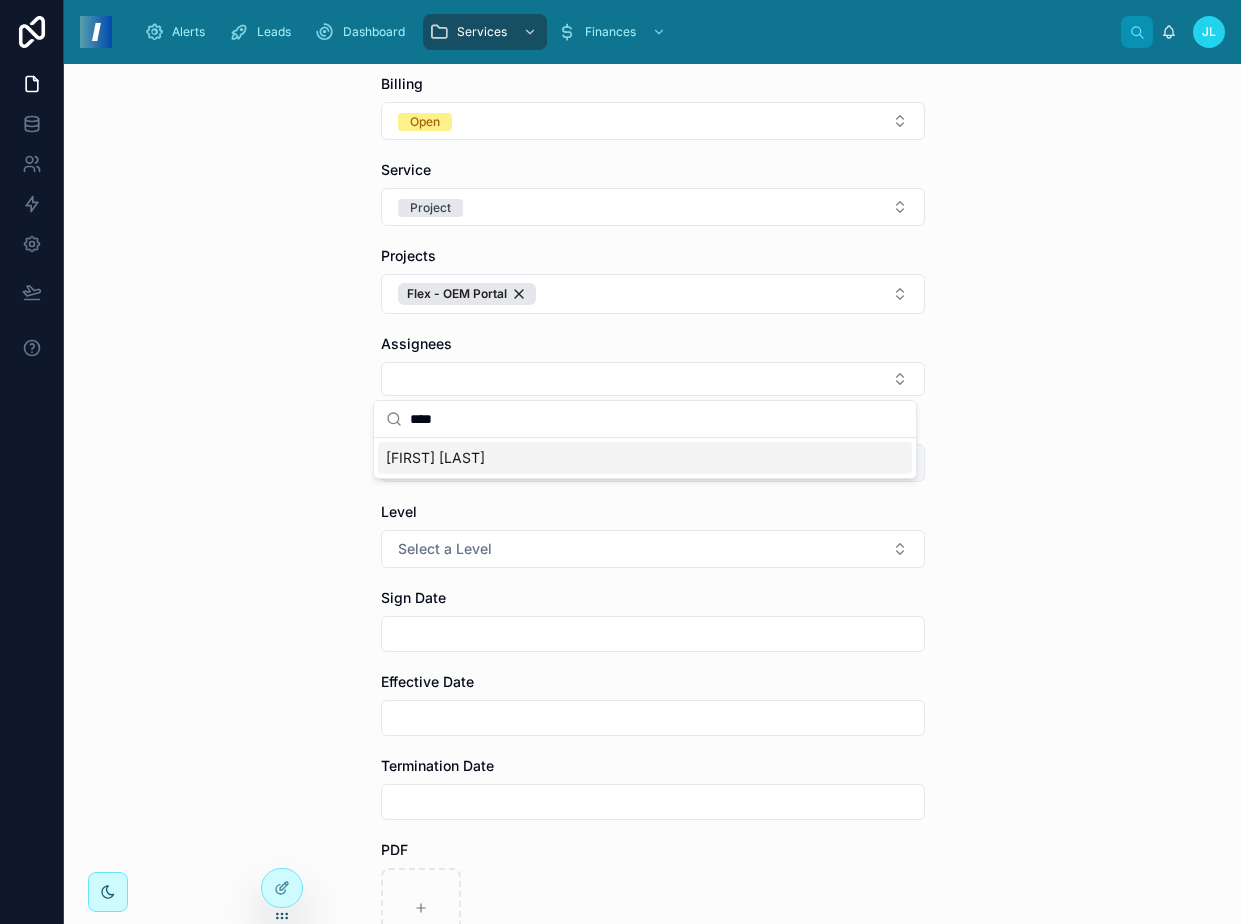 type on "****" 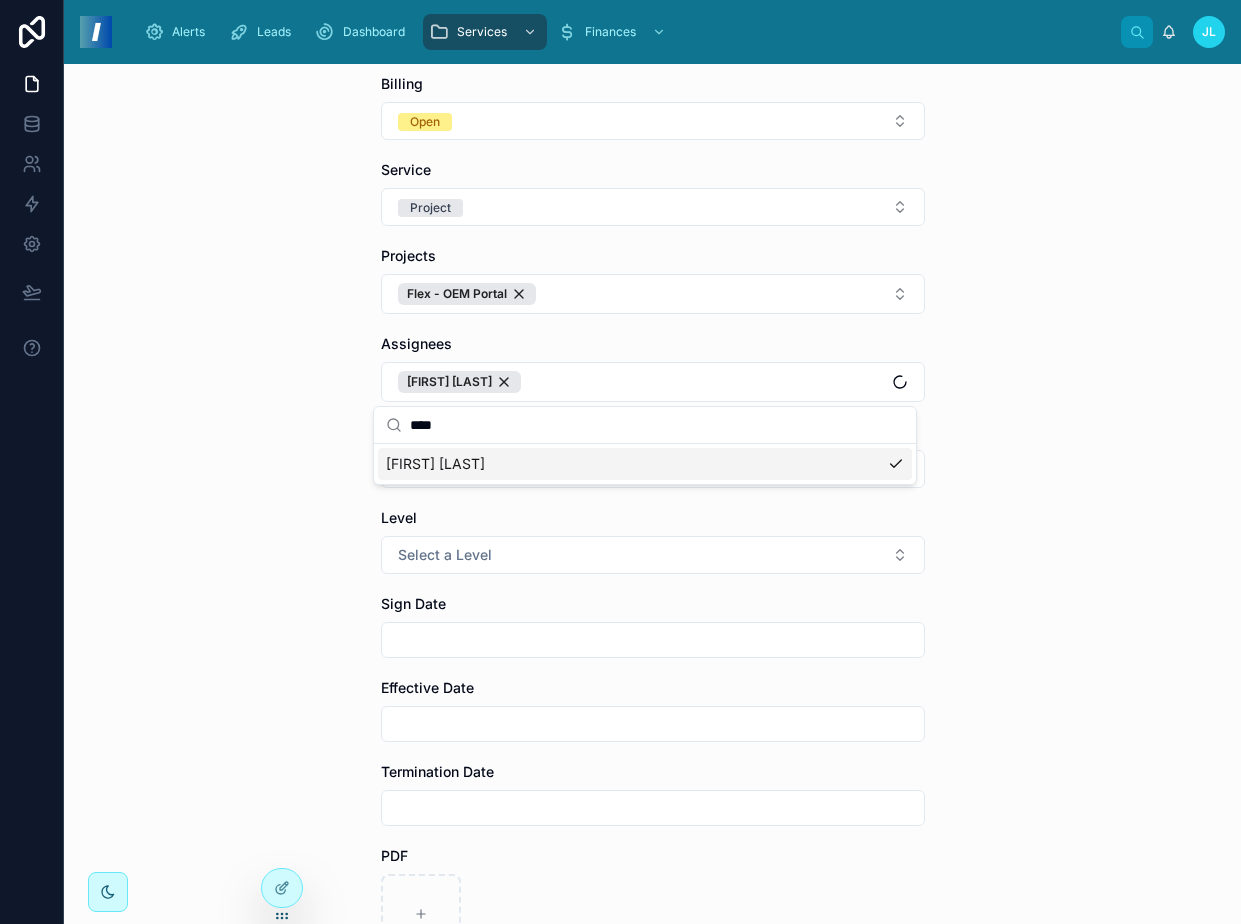 click on "Back to Contracts Contracts Create Client Contract Create Client Contract Company FlexGen Include Projections Billing Open Service Project Projects Flex - OEM Portal Assignees [FIRST] [LAST] Pricing Select a Pricing Level Select a Level Sign Date Effective Date Termination Date PDF Additional Files Notes Hourly Rate Expected Project Hours Contracted Hours/Week Expected Hours/Week Retainer Rollover Ar invoices collection Save" at bounding box center [652, 494] 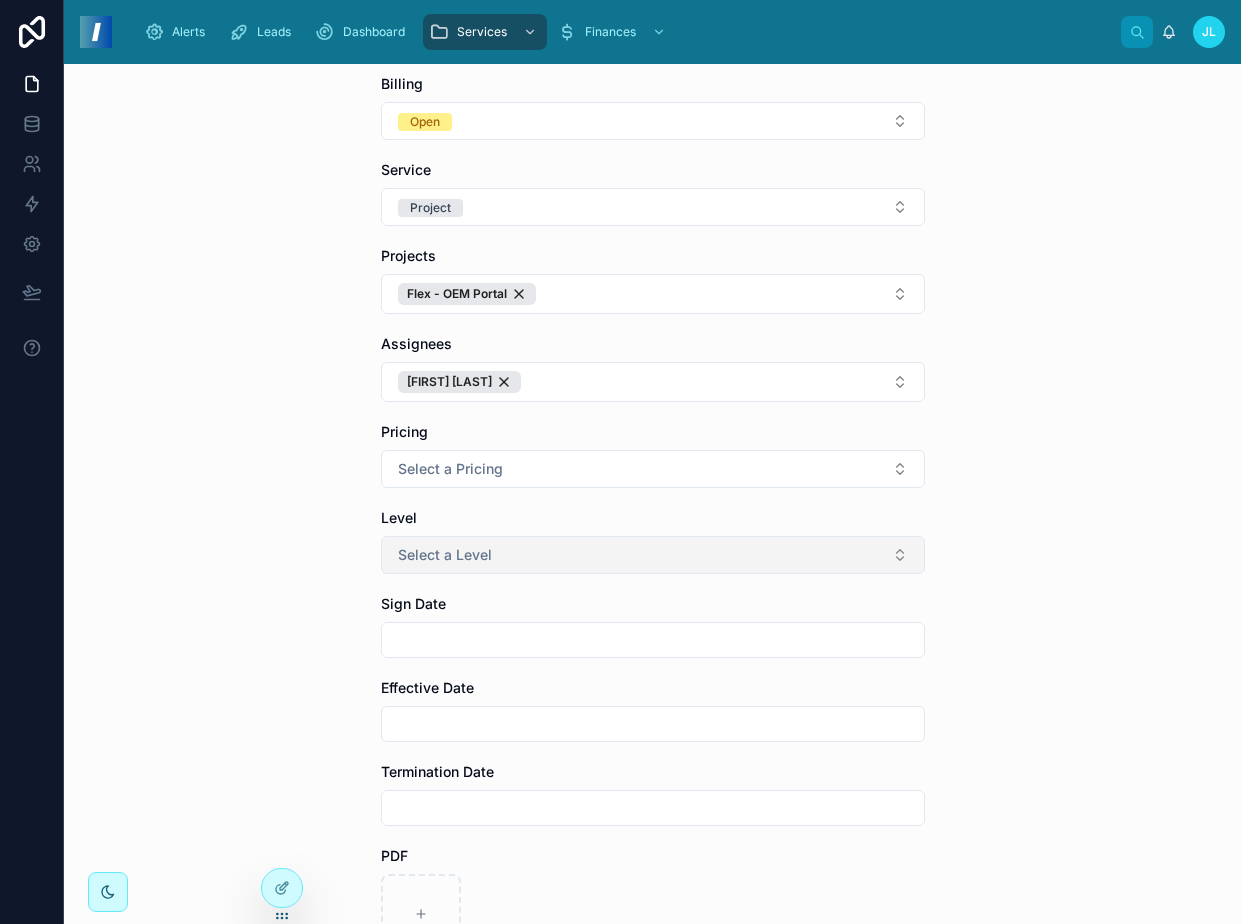 click on "Select a Level" at bounding box center [653, 555] 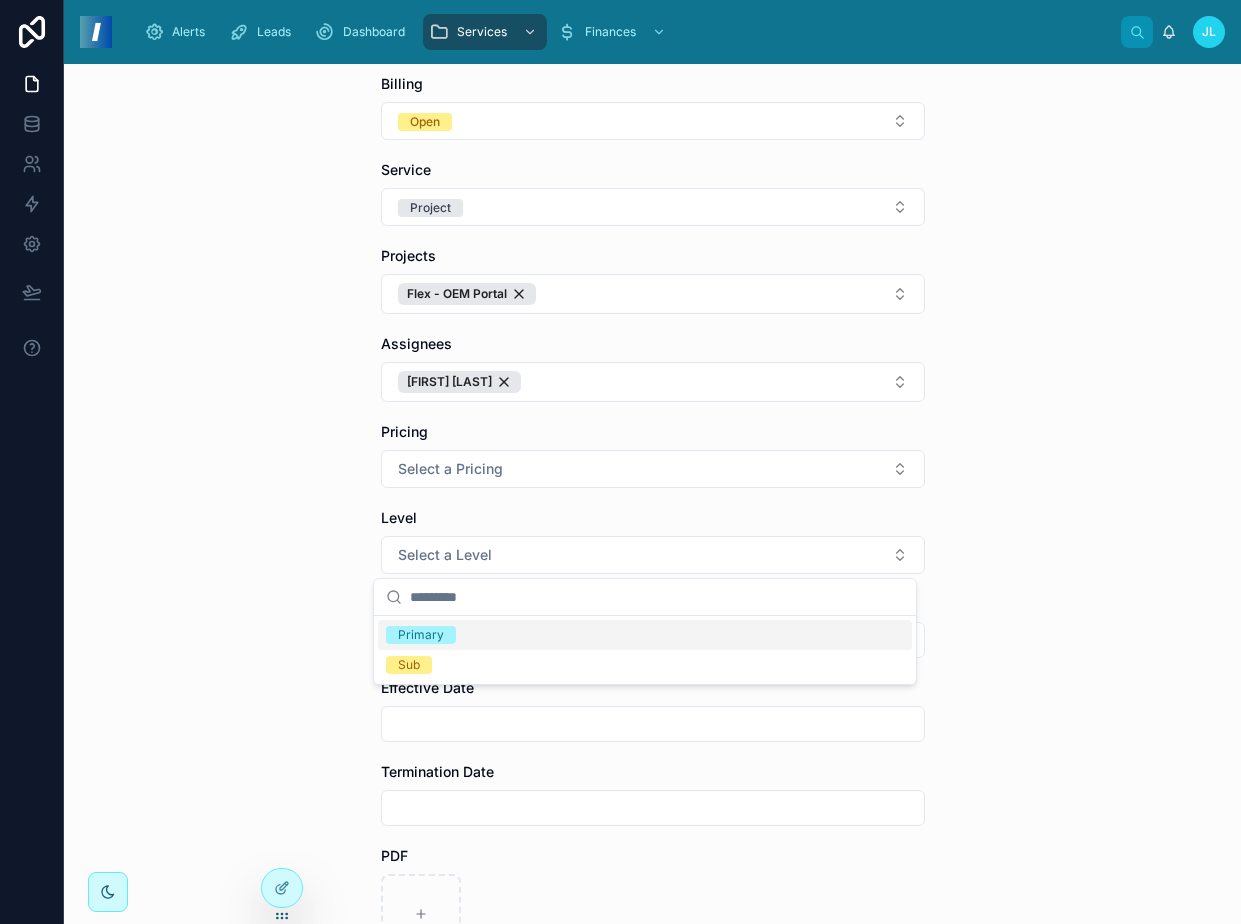 click on "Primary" at bounding box center (421, 635) 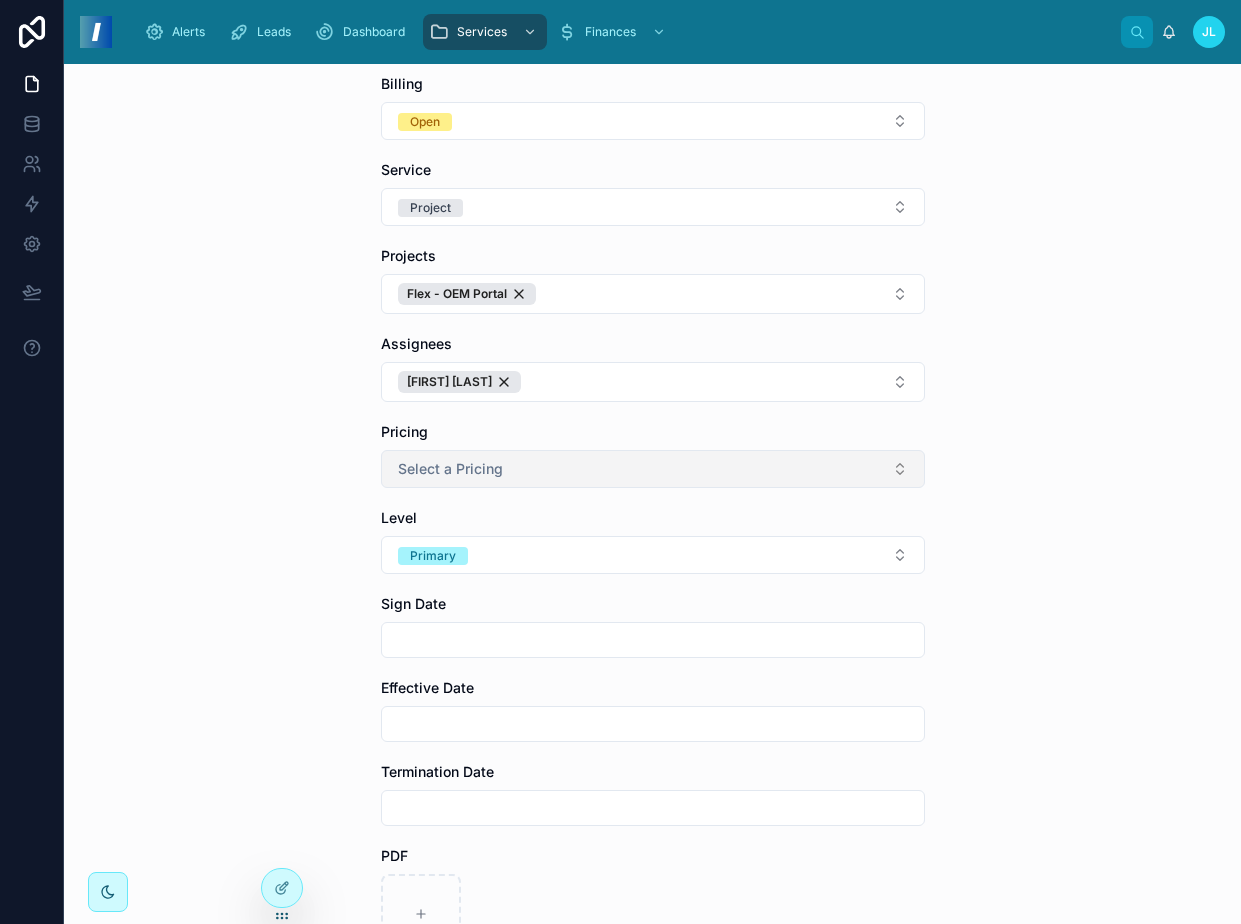 click on "Select a Pricing" at bounding box center [450, 469] 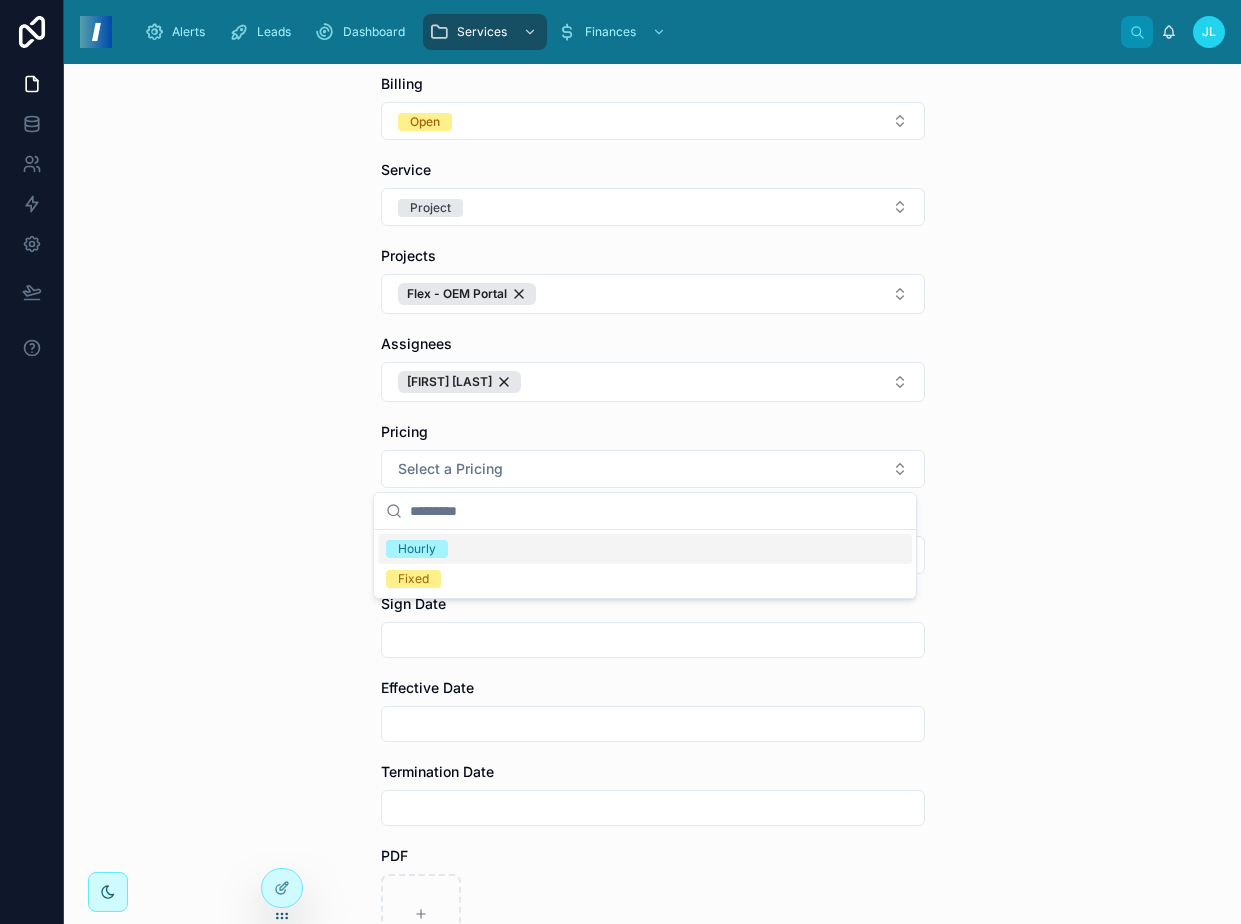 click on "Hourly" at bounding box center (645, 549) 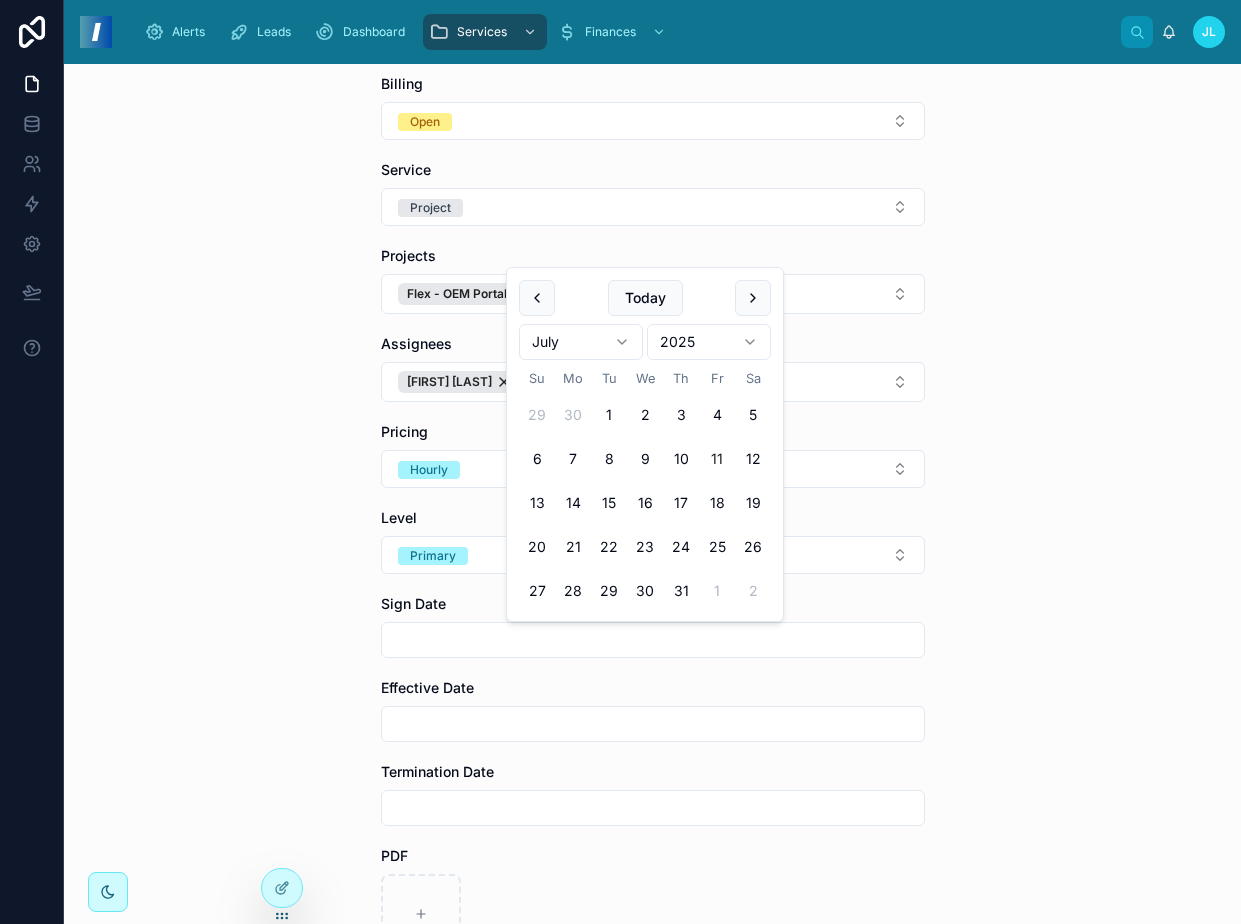 click at bounding box center [653, 640] 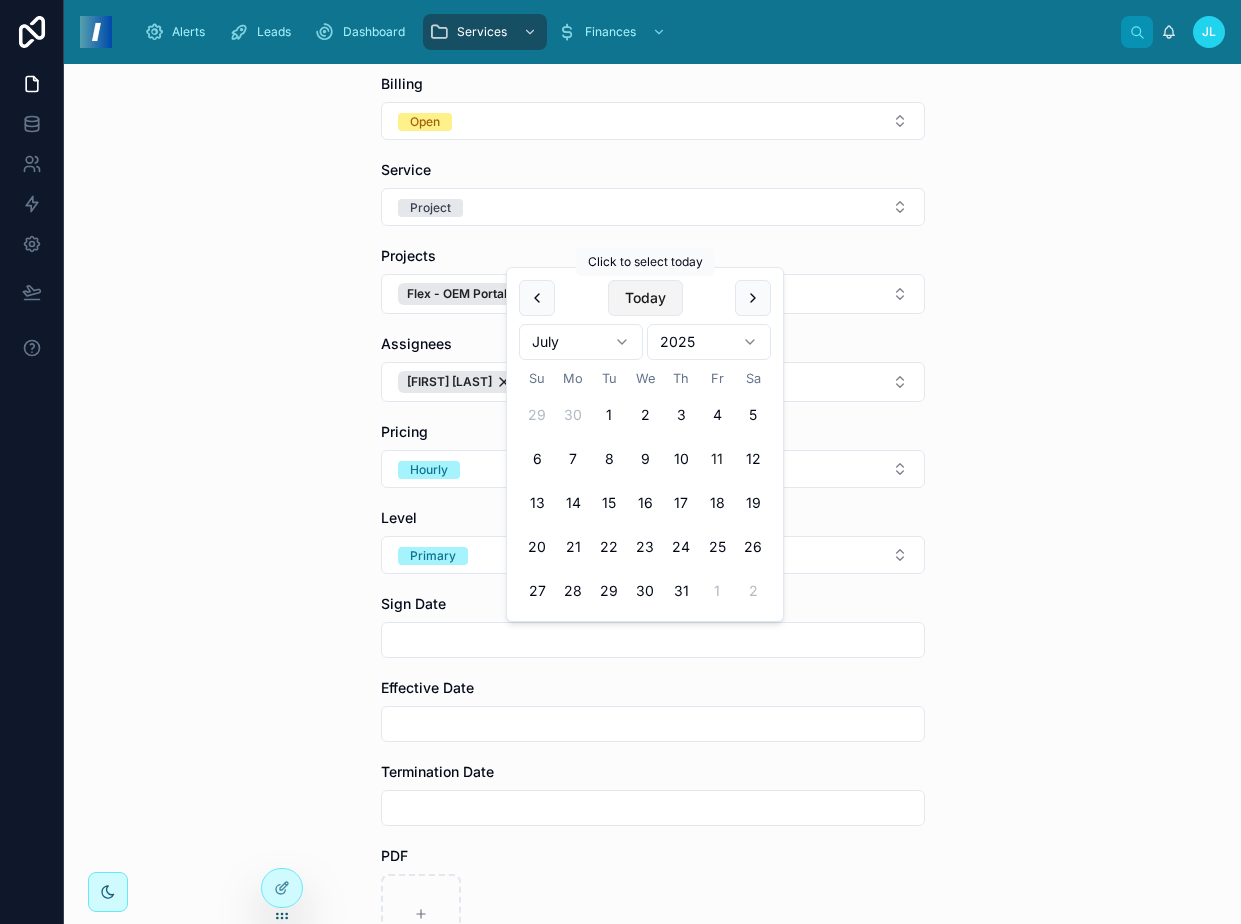 click on "Today" at bounding box center (645, 298) 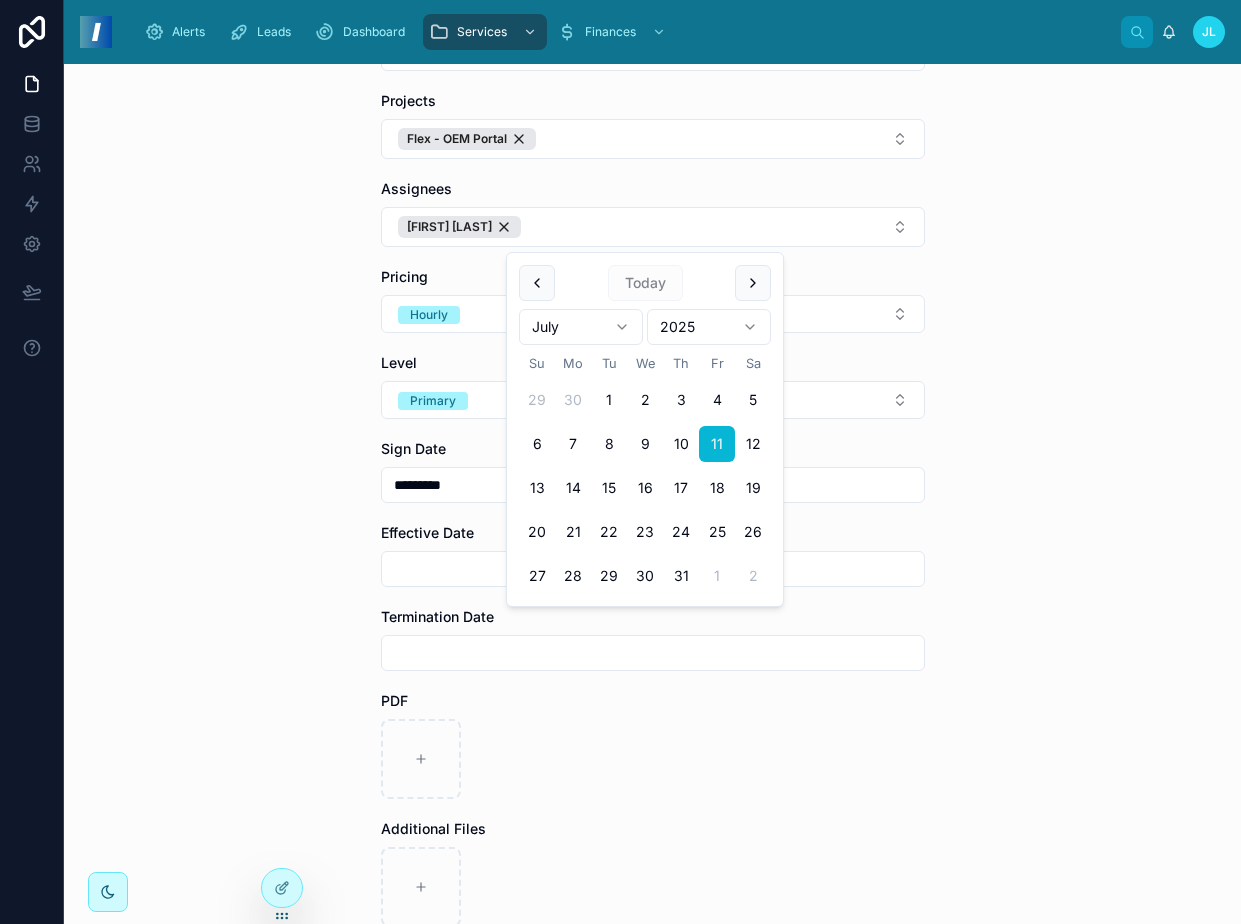 scroll, scrollTop: 455, scrollLeft: 0, axis: vertical 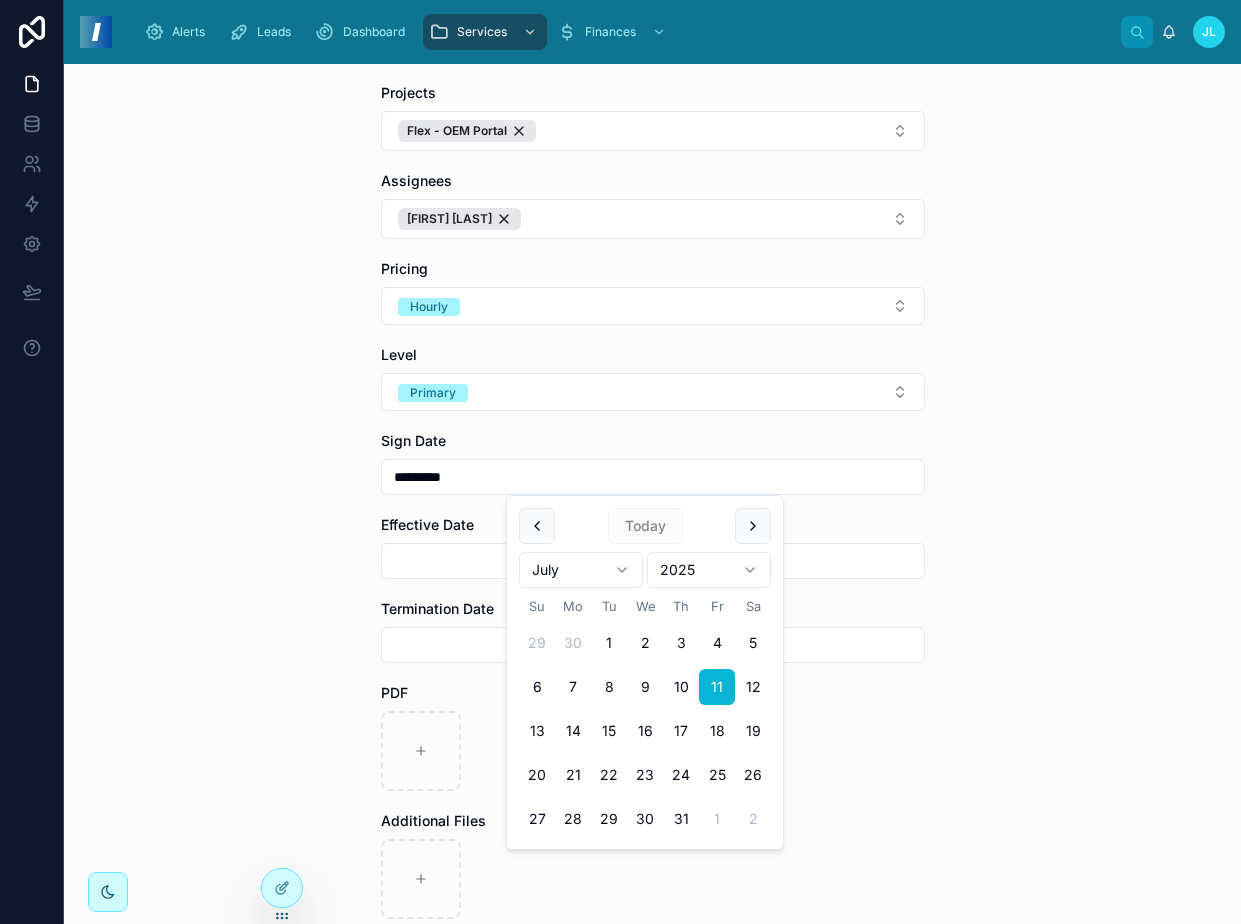 click at bounding box center (653, 561) 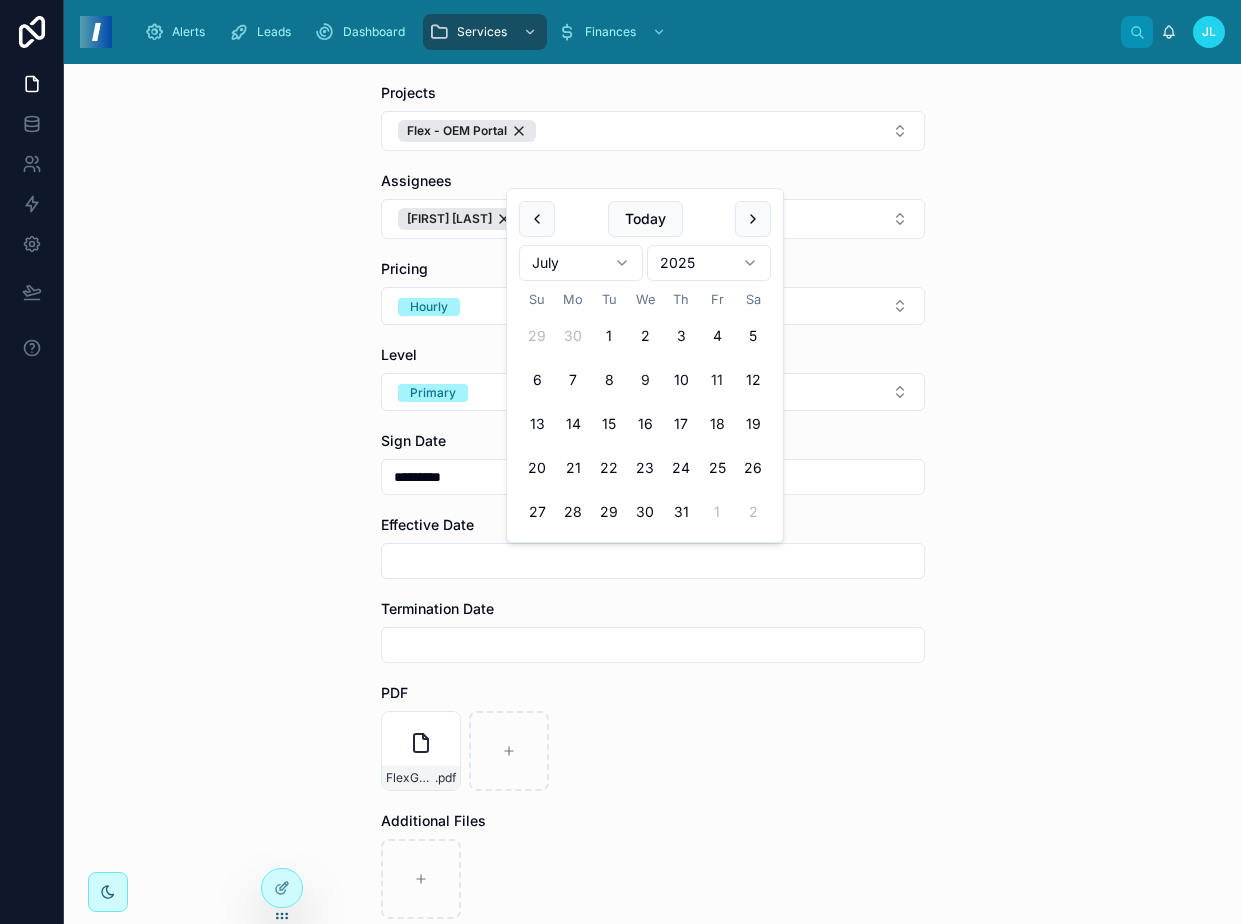 click on "9" at bounding box center [645, 380] 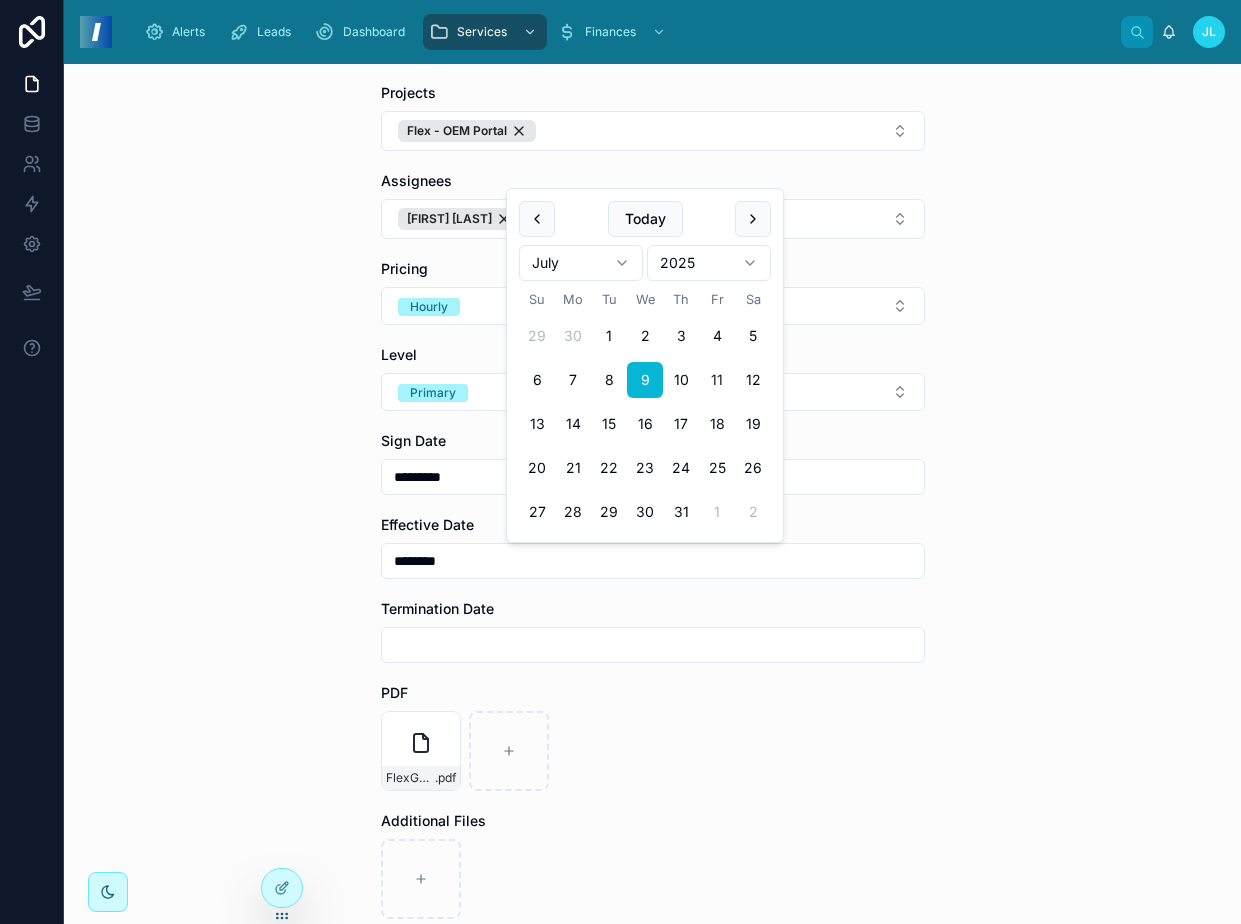 type on "********" 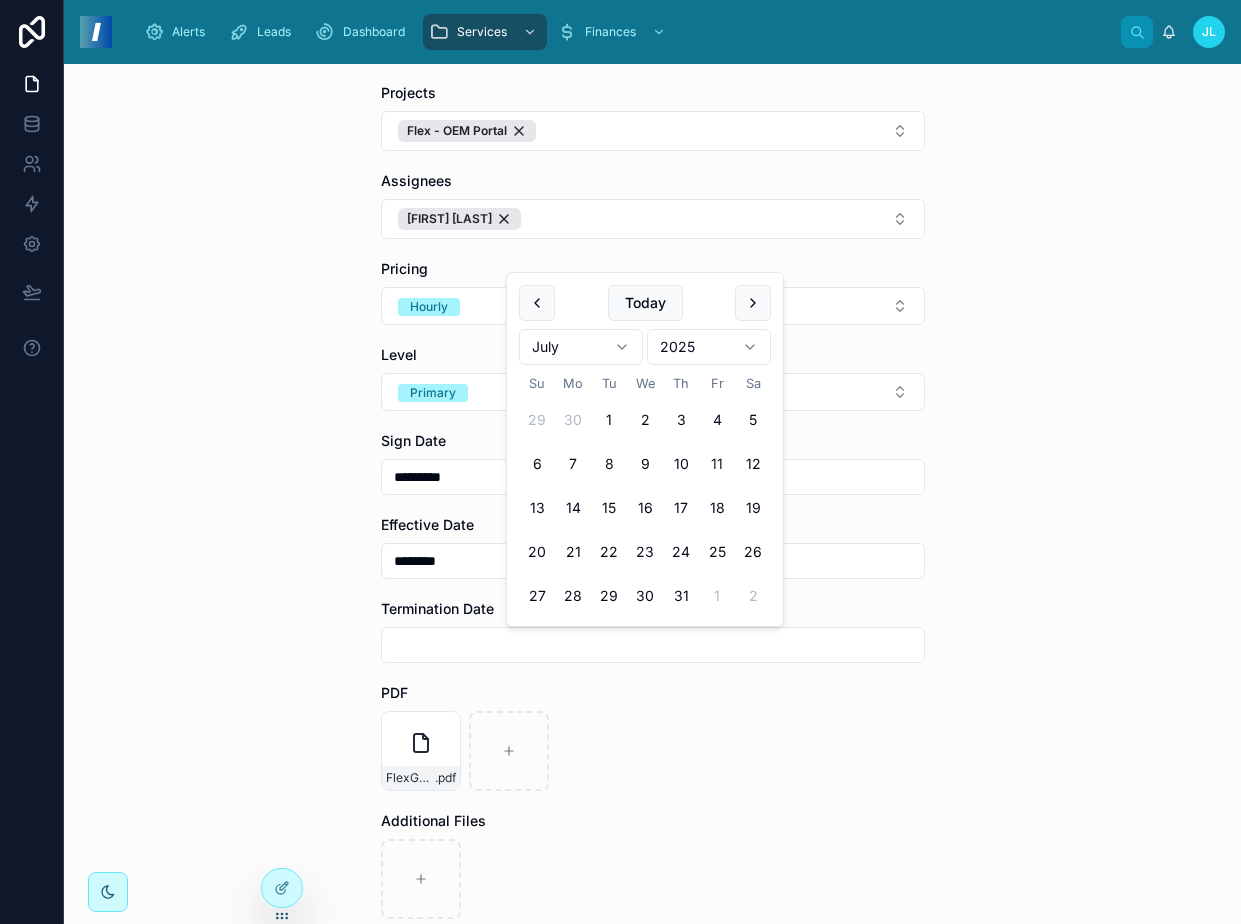 click on "Termination Date" at bounding box center (653, 631) 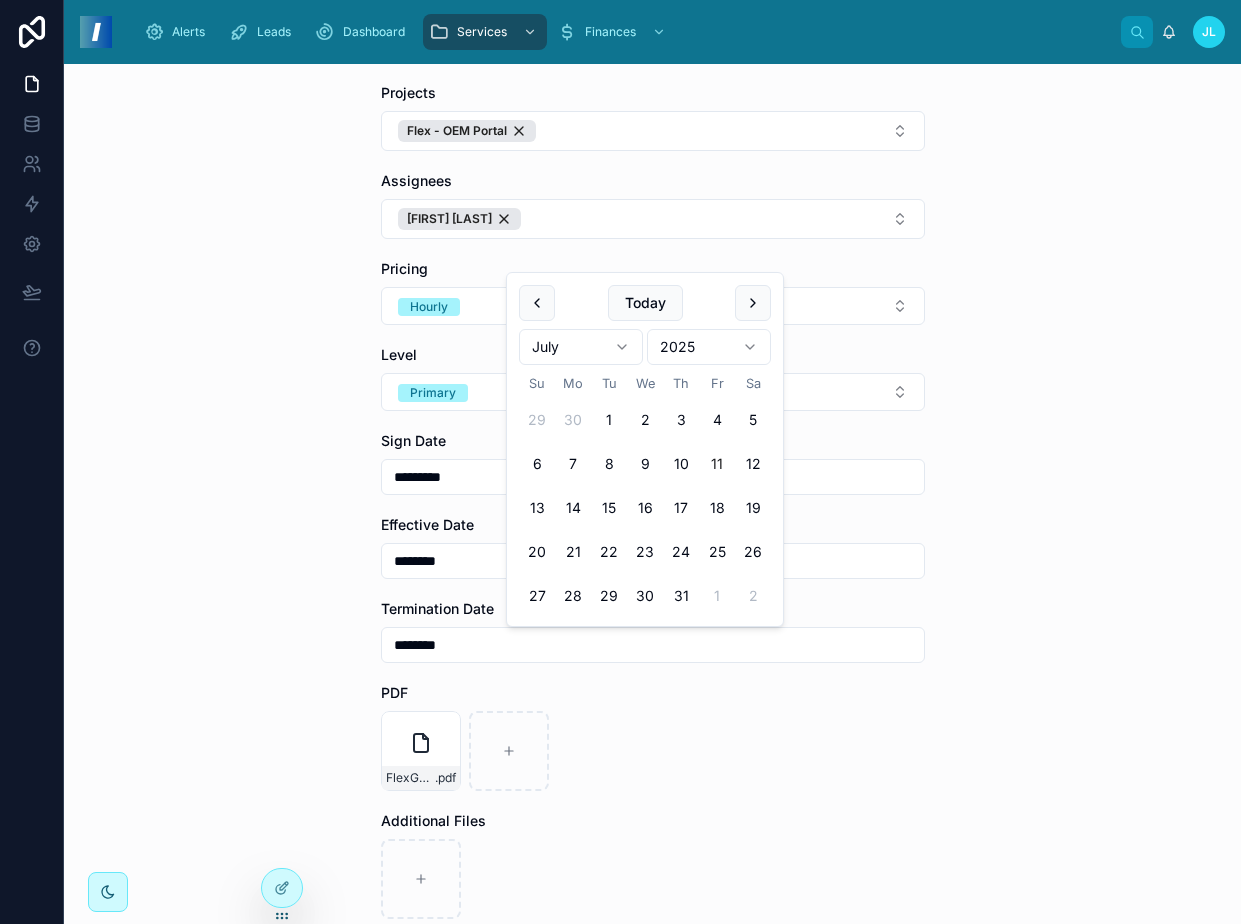 click on "Back to Contracts Contracts Create Client Contract Create Client Contract Company FlexGen Include Projections Billing Open Service Project Projects Flex - OEM Portal Assignees [FIRST] [LAST] Pricing Hourly Level Primary Sign Date ********* Effective Date ******** Termination Date ******** PDF FlexGen - Contractor Agreement .pdf Additional Files Notes Hourly Rate Expected Project Hours Contracted Hours/Week Expected Hours/Week Retainer Rollover Ar invoices collection Save" at bounding box center [652, 494] 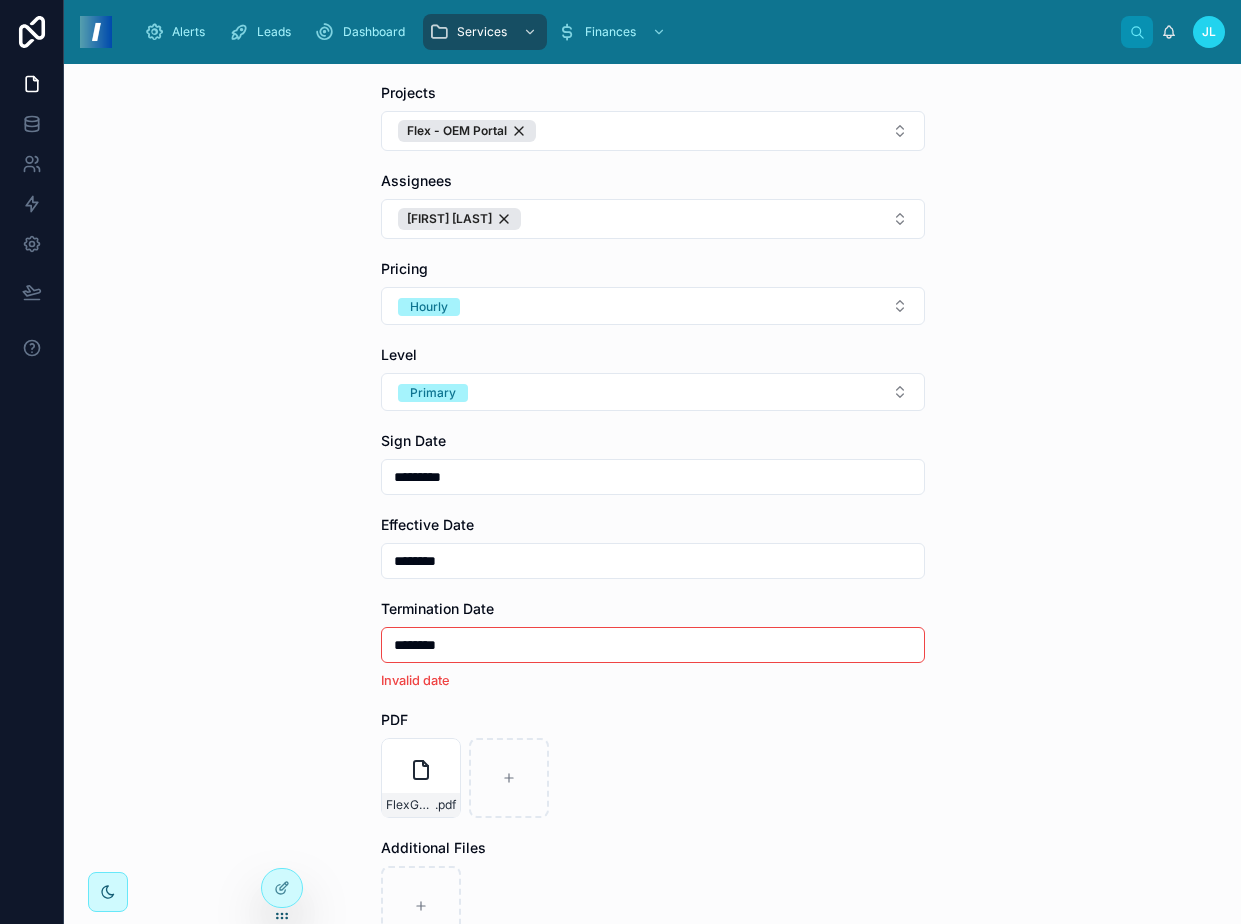 scroll, scrollTop: 670, scrollLeft: 0, axis: vertical 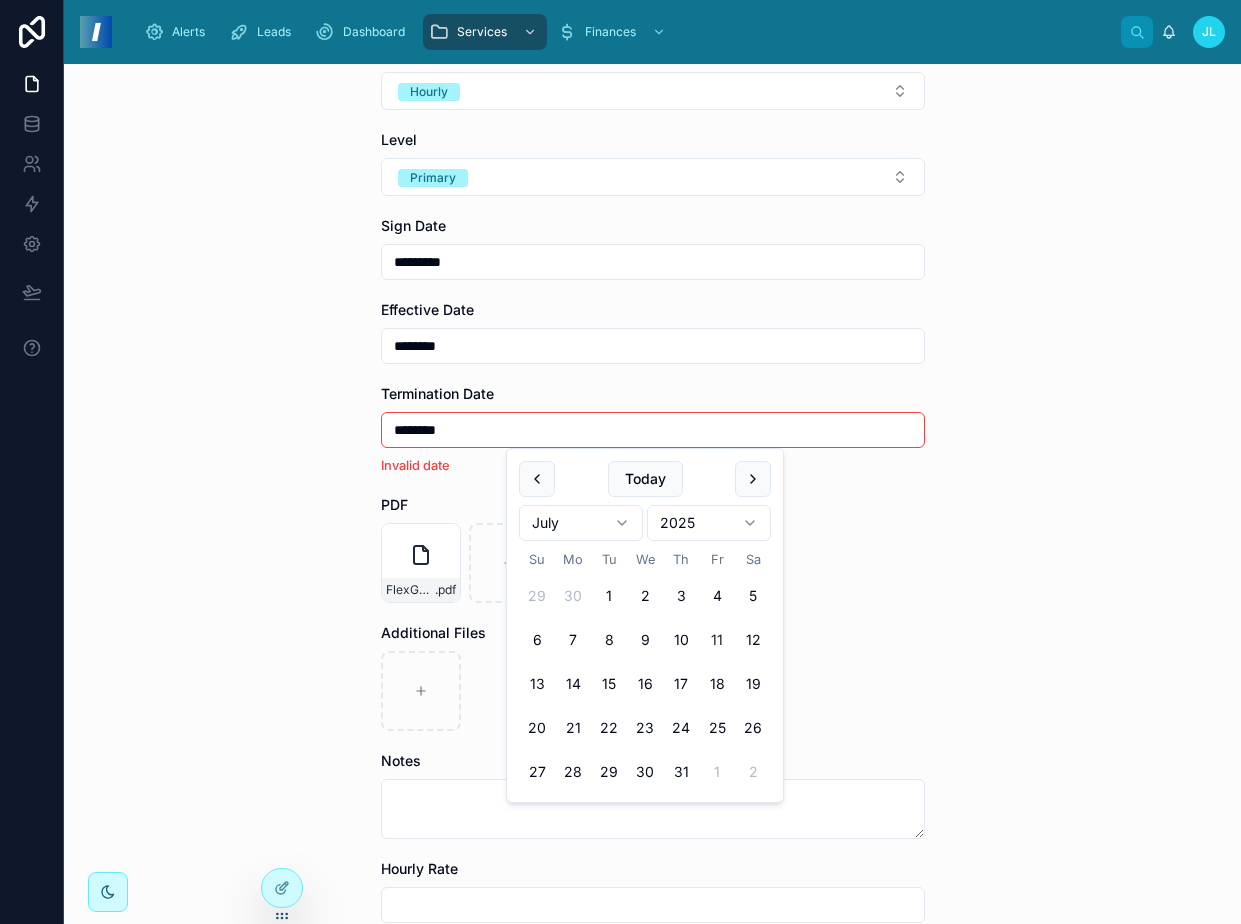 click on "********" at bounding box center (653, 430) 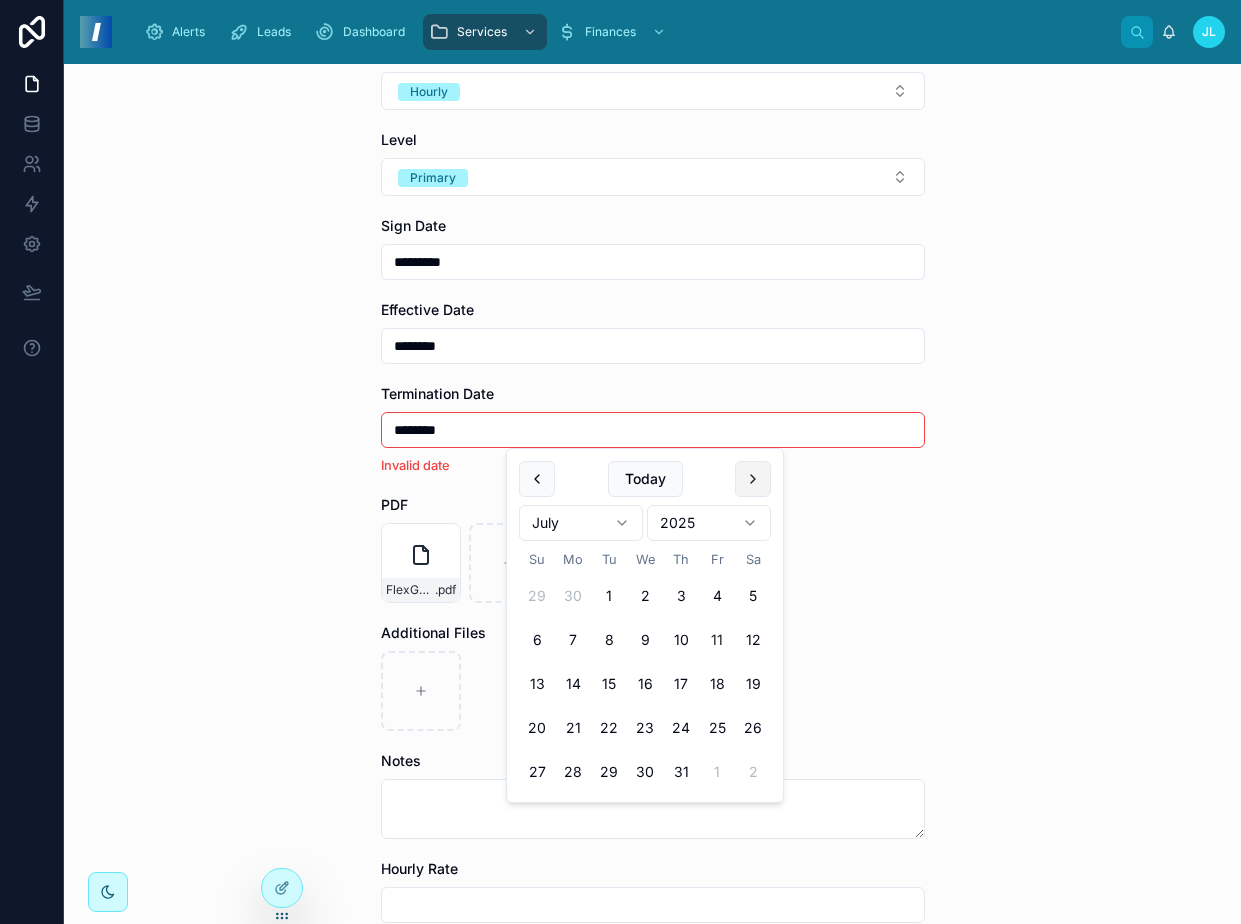 click at bounding box center [753, 479] 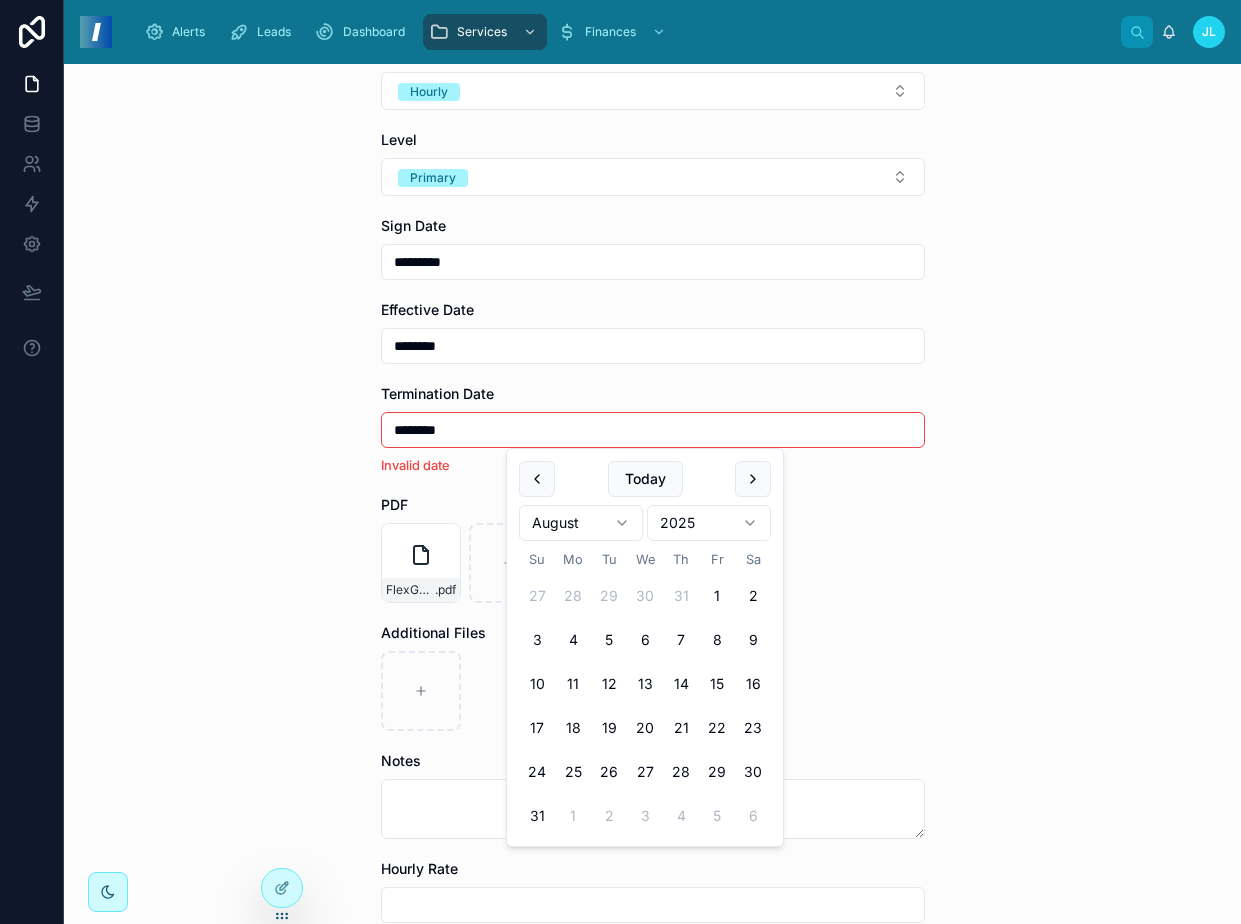 click at bounding box center [753, 479] 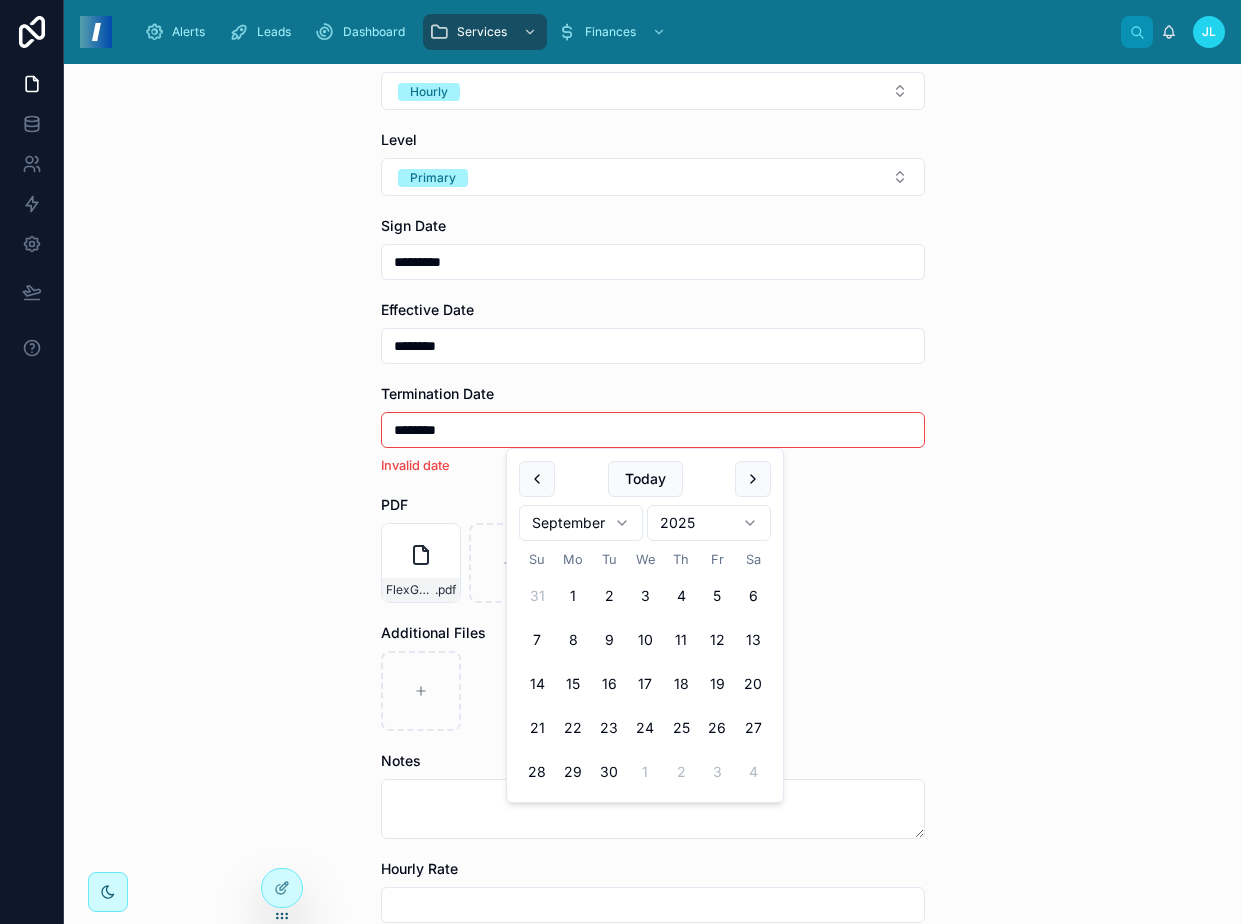 click at bounding box center (753, 479) 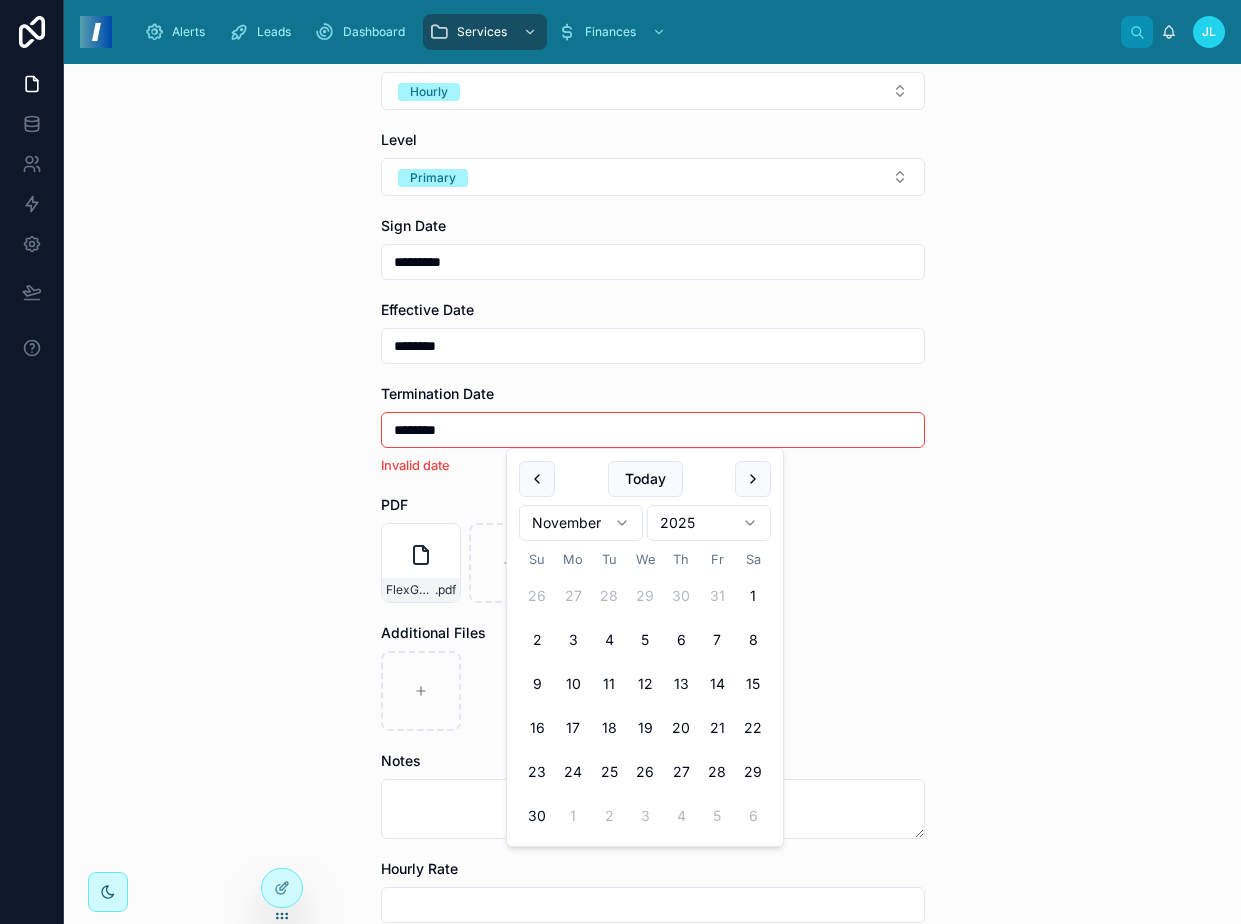 click at bounding box center (753, 479) 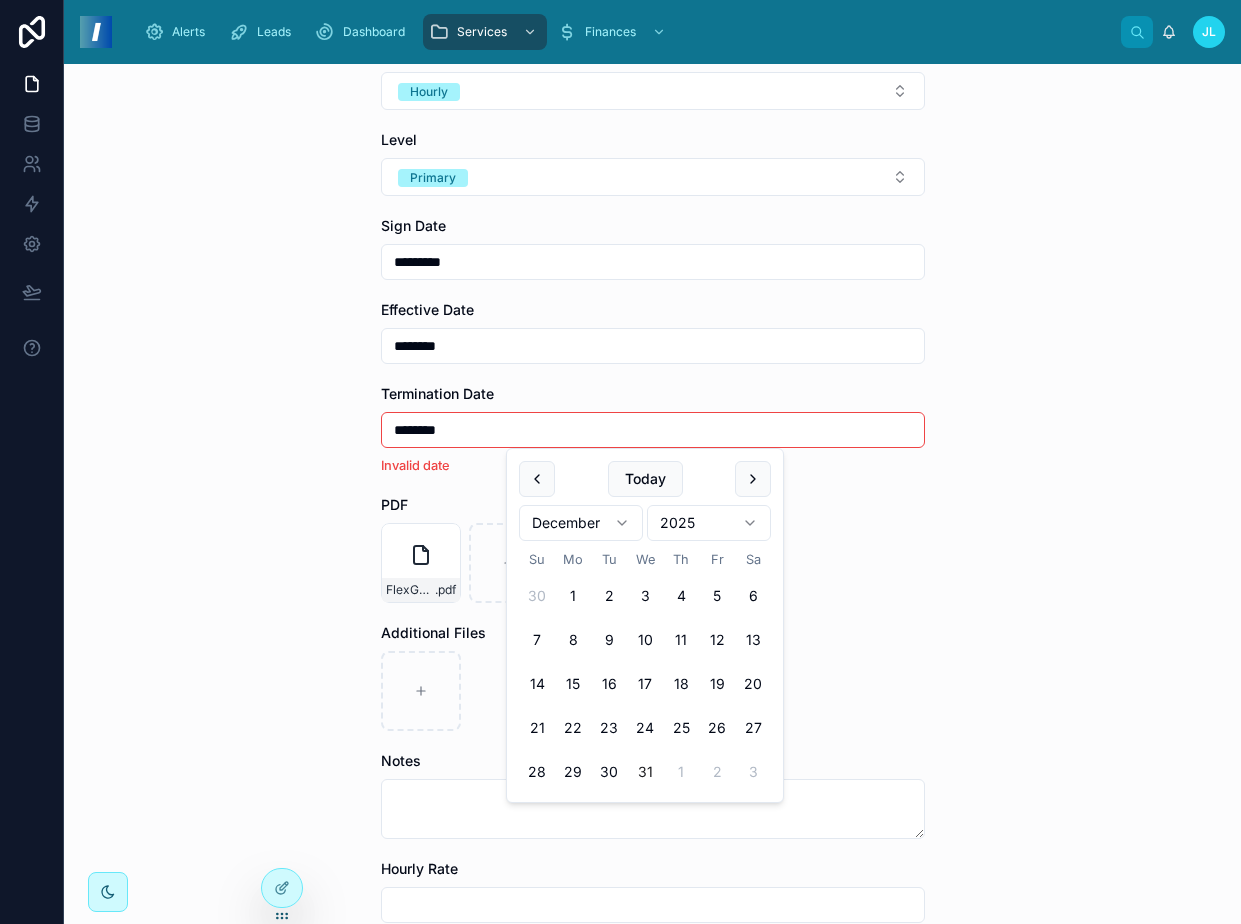 click on "31" at bounding box center [645, 772] 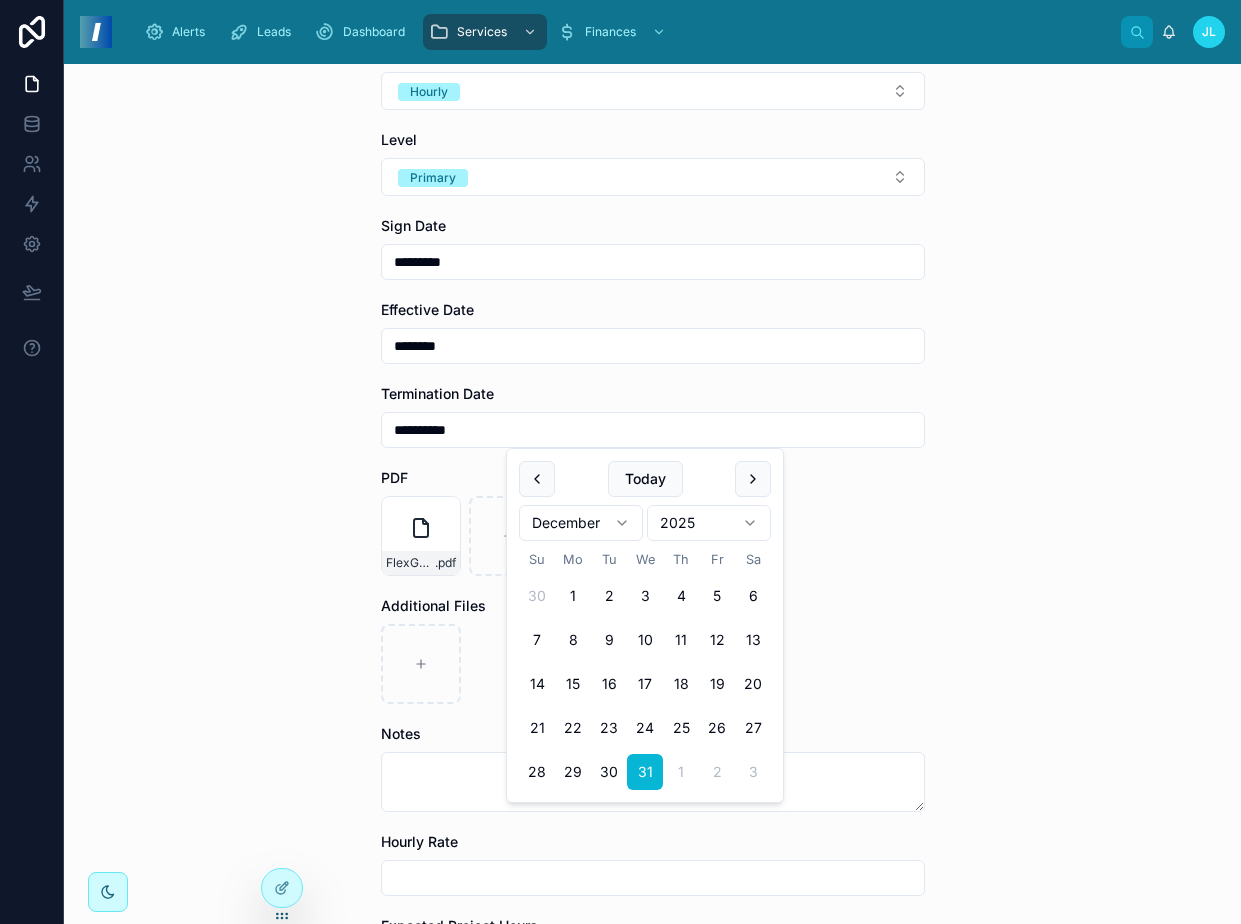 click on "**********" at bounding box center [652, 494] 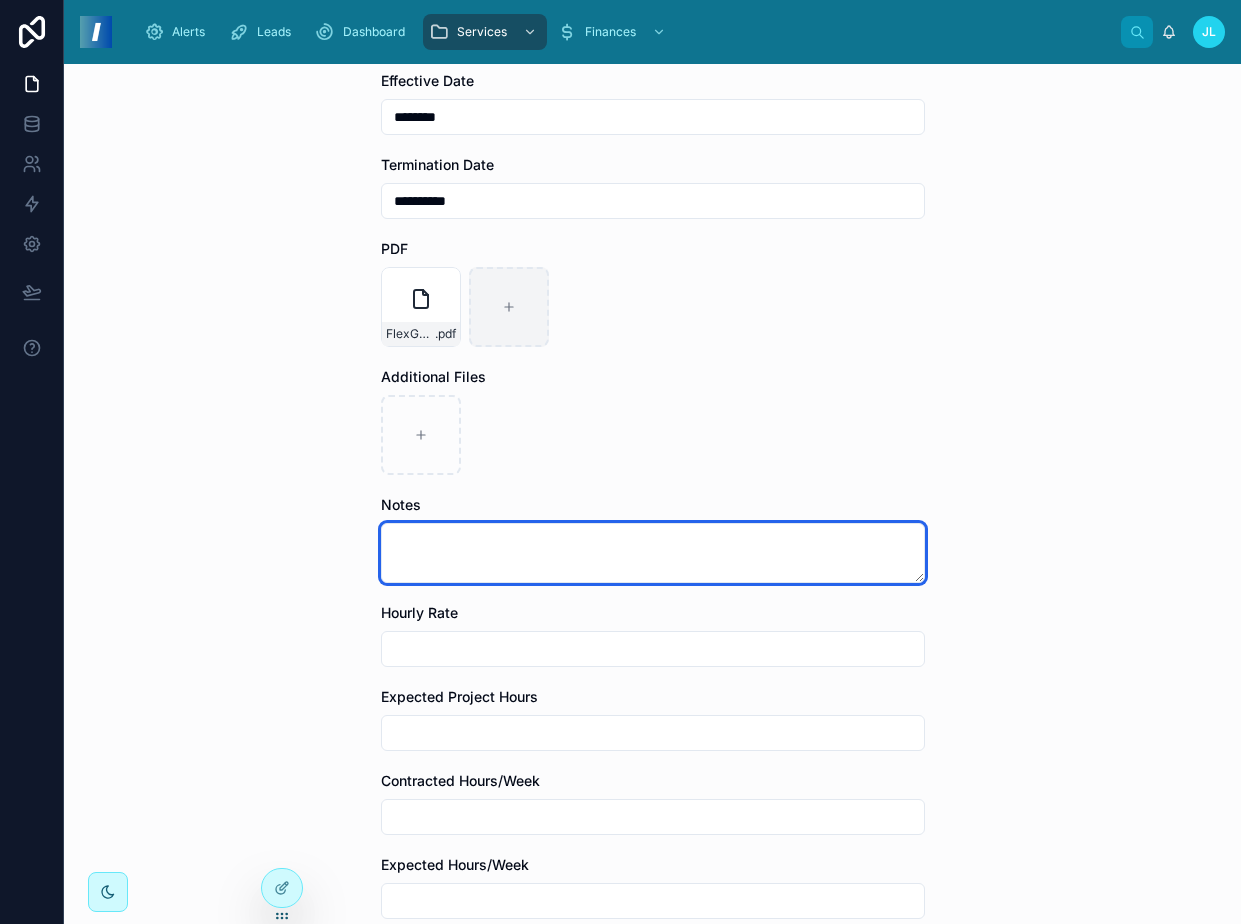 click at bounding box center [653, 553] 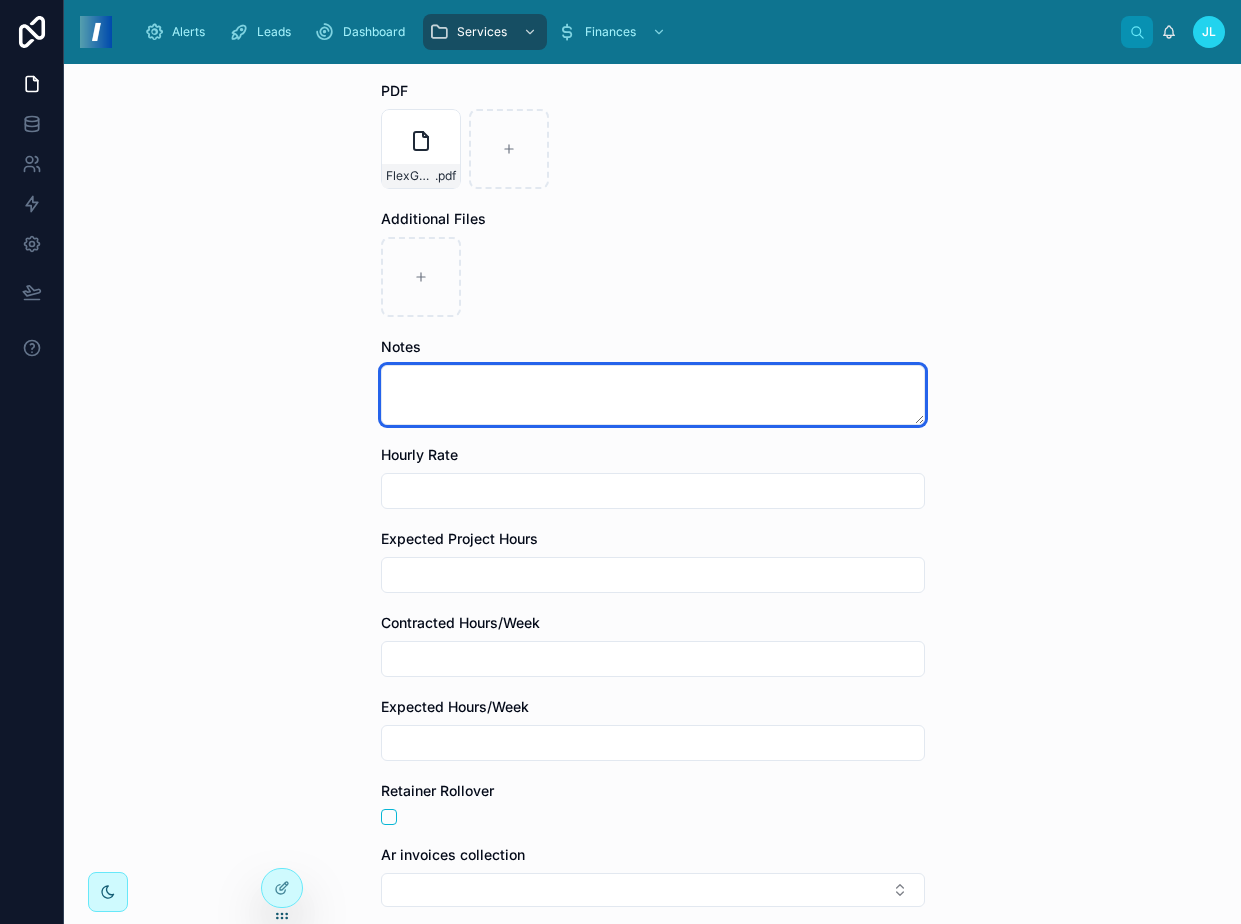paste on "**********" 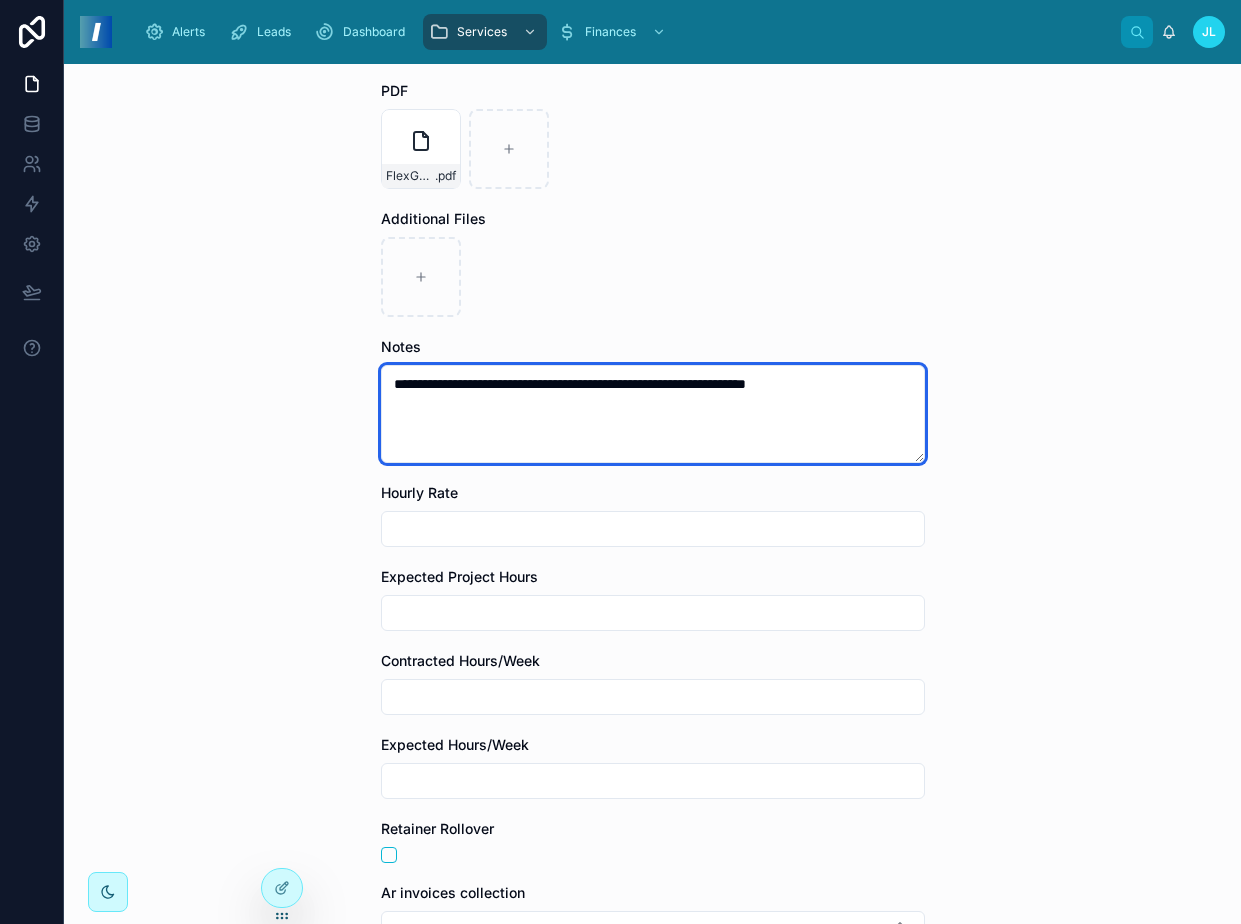 type on "**********" 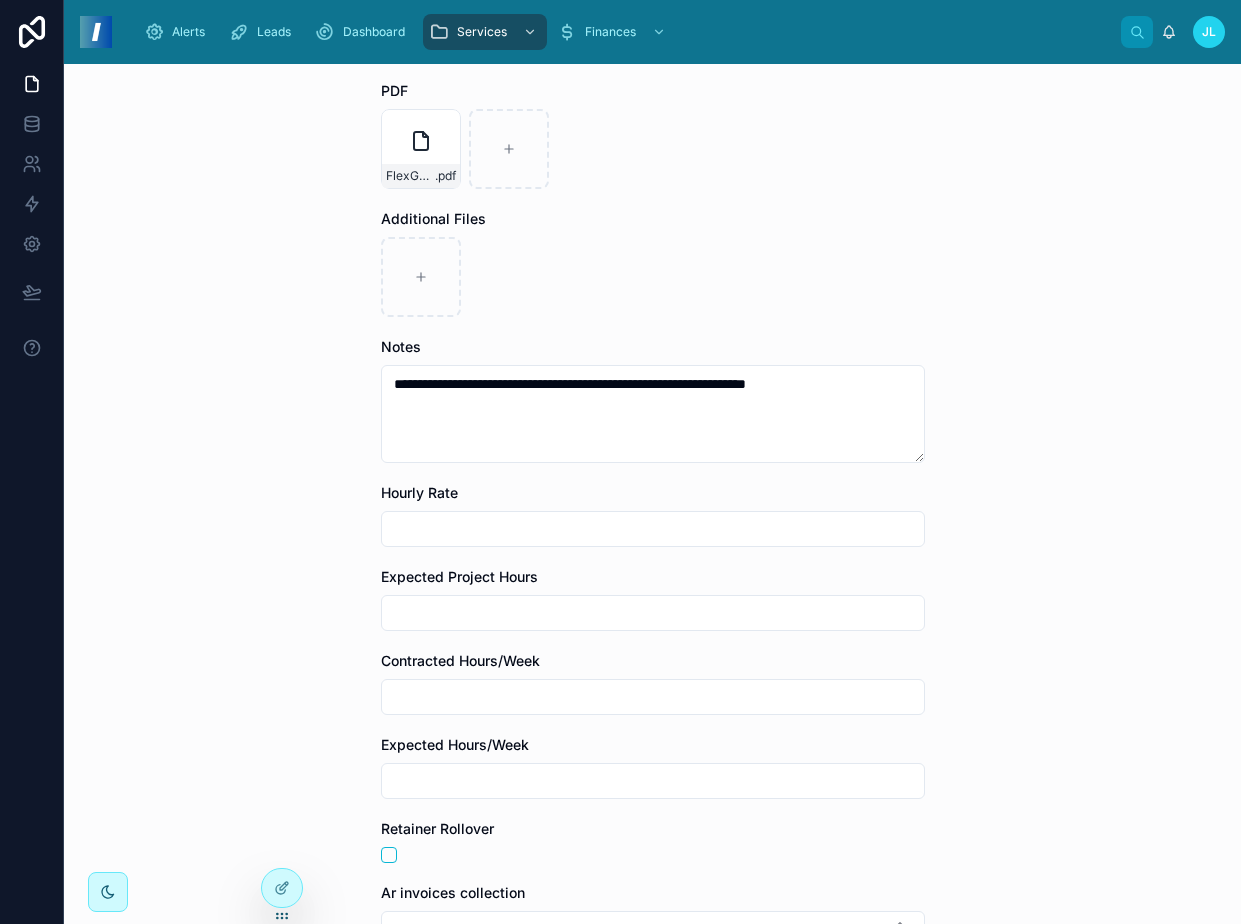click on "Hourly Rate" at bounding box center (653, 493) 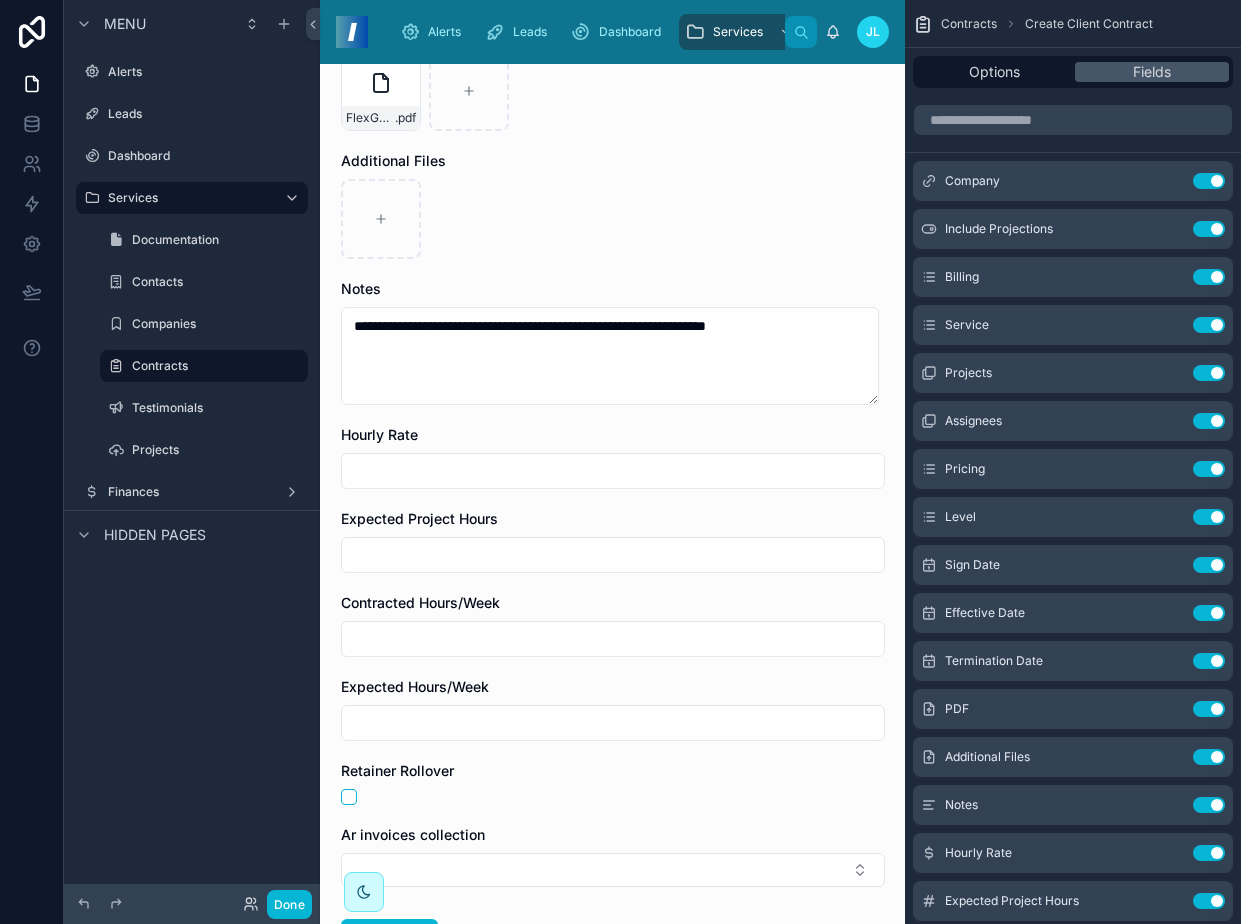 scroll, scrollTop: 0, scrollLeft: 0, axis: both 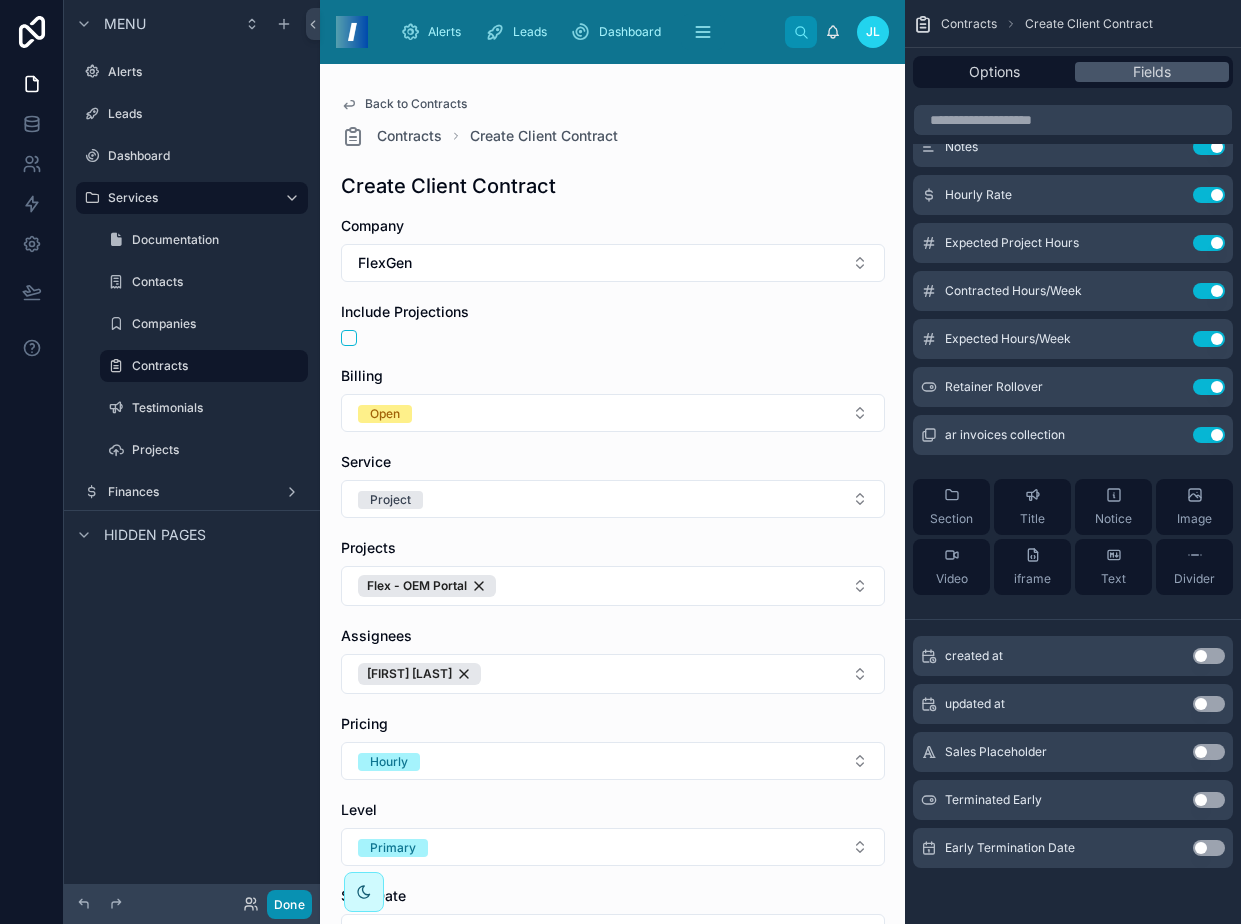 click on "Done" at bounding box center [289, 904] 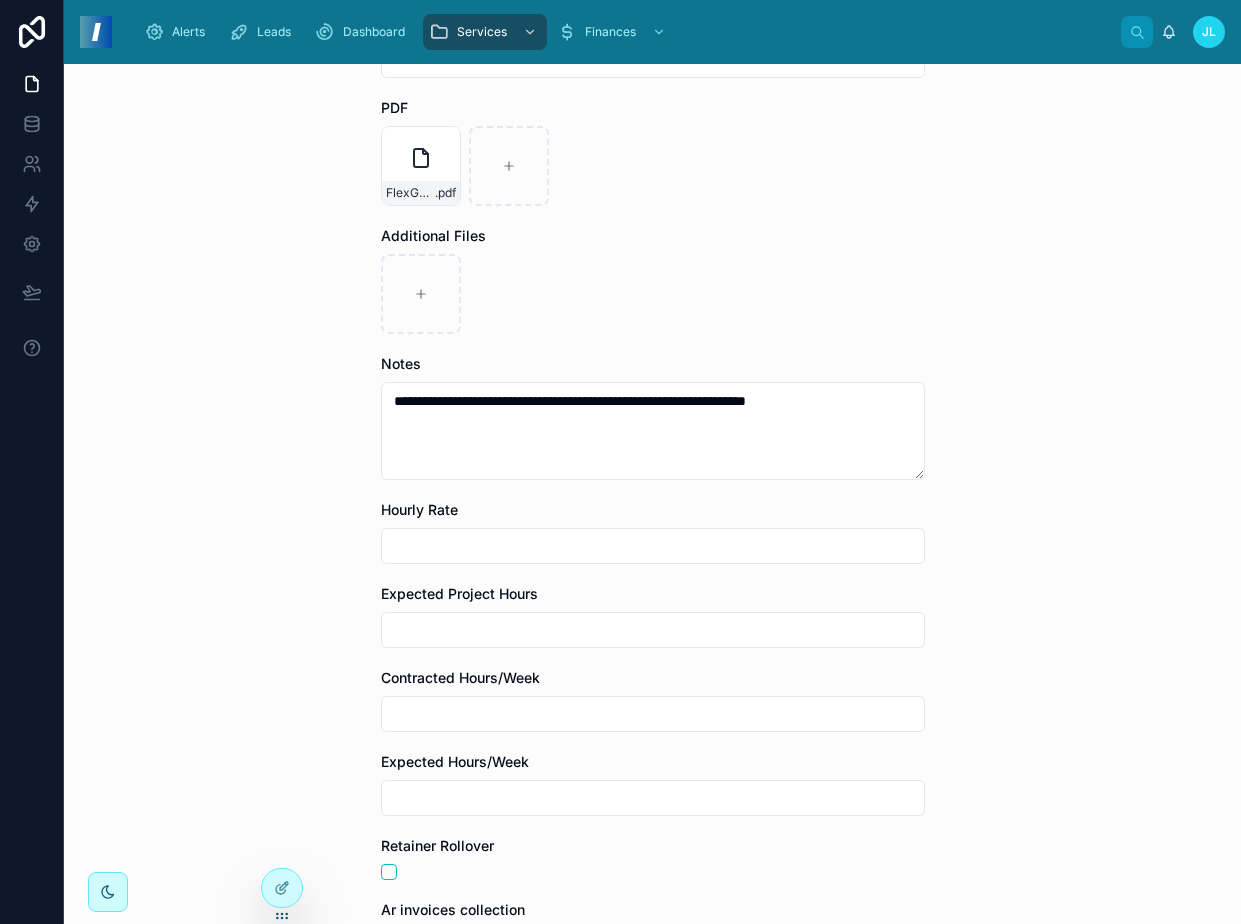 click on "**********" at bounding box center (653, 167) 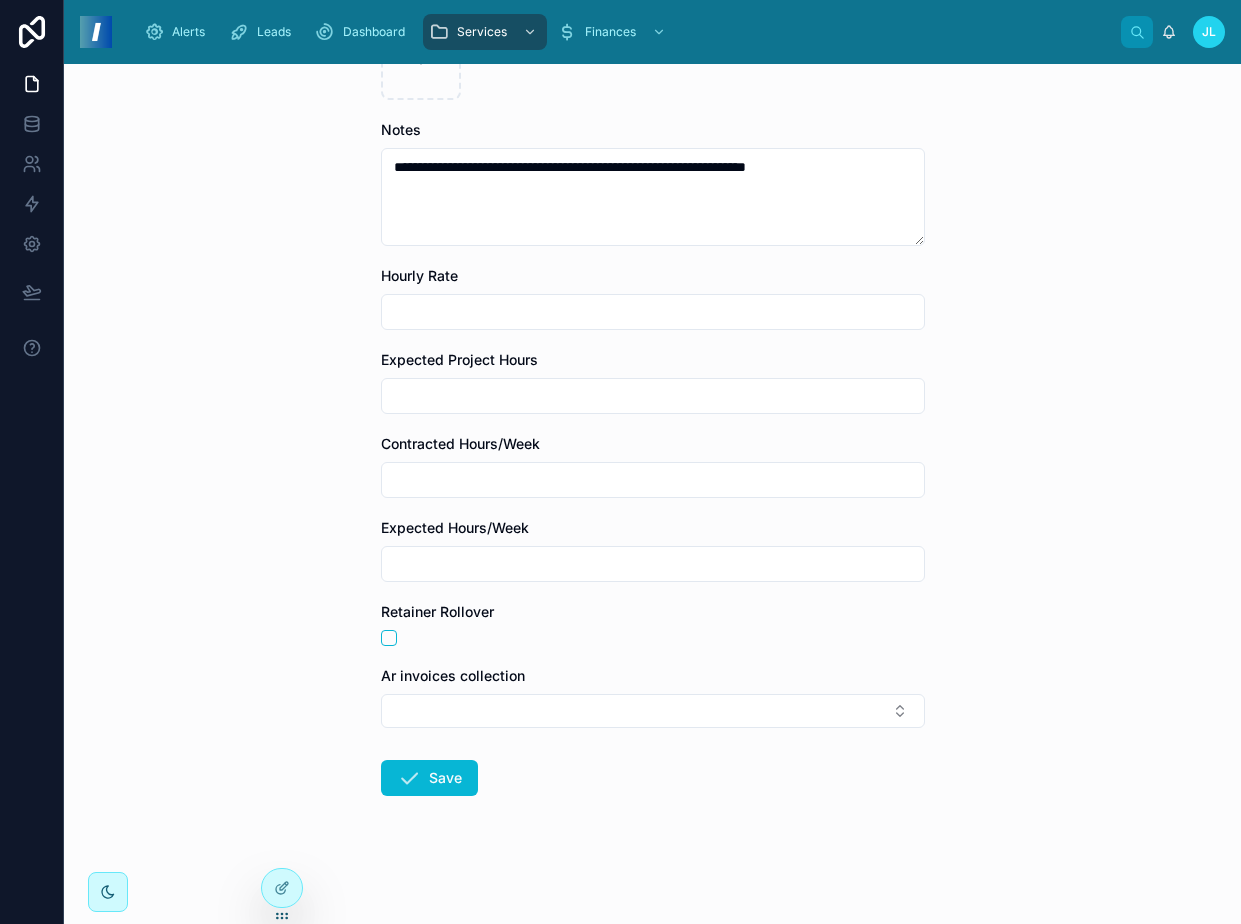 click at bounding box center (653, 312) 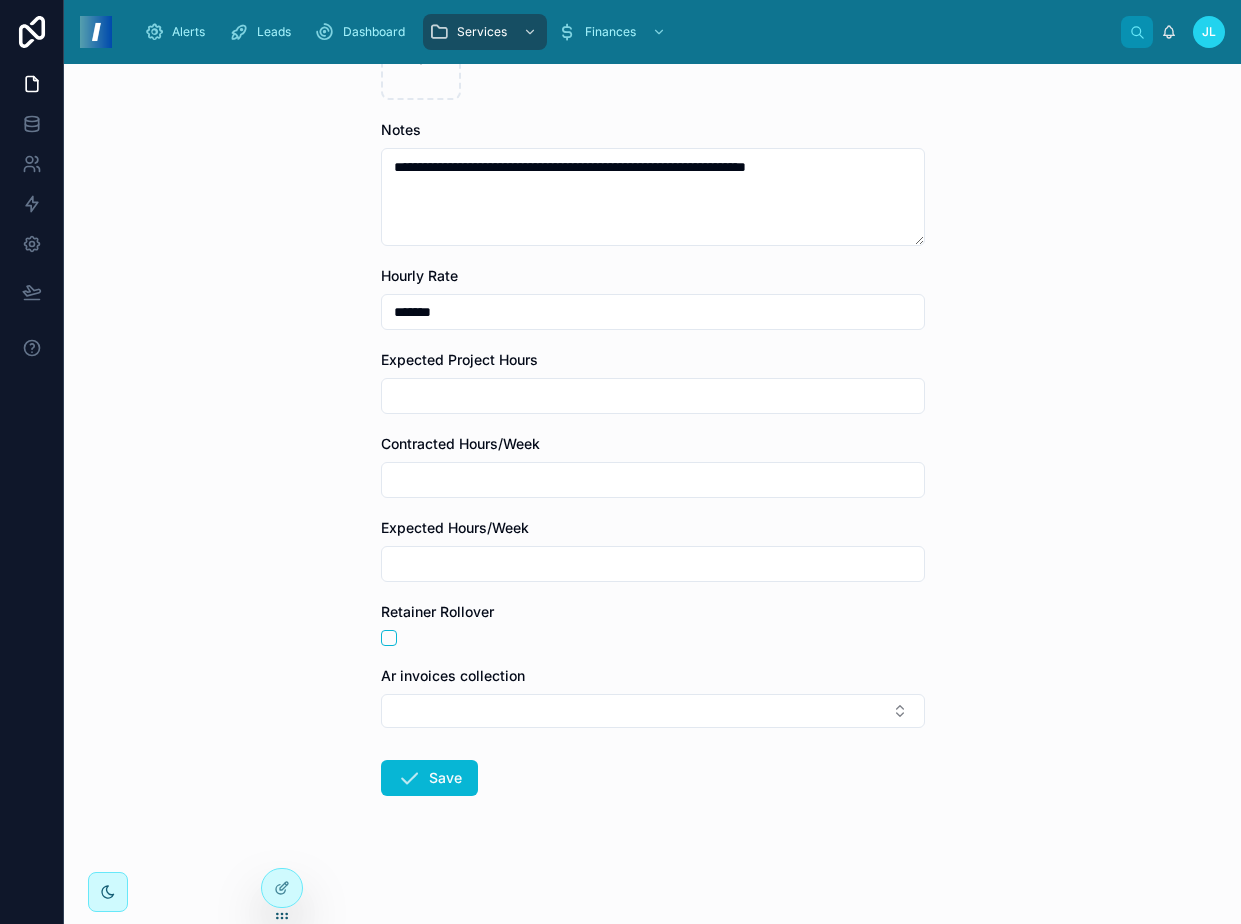 type on "*******" 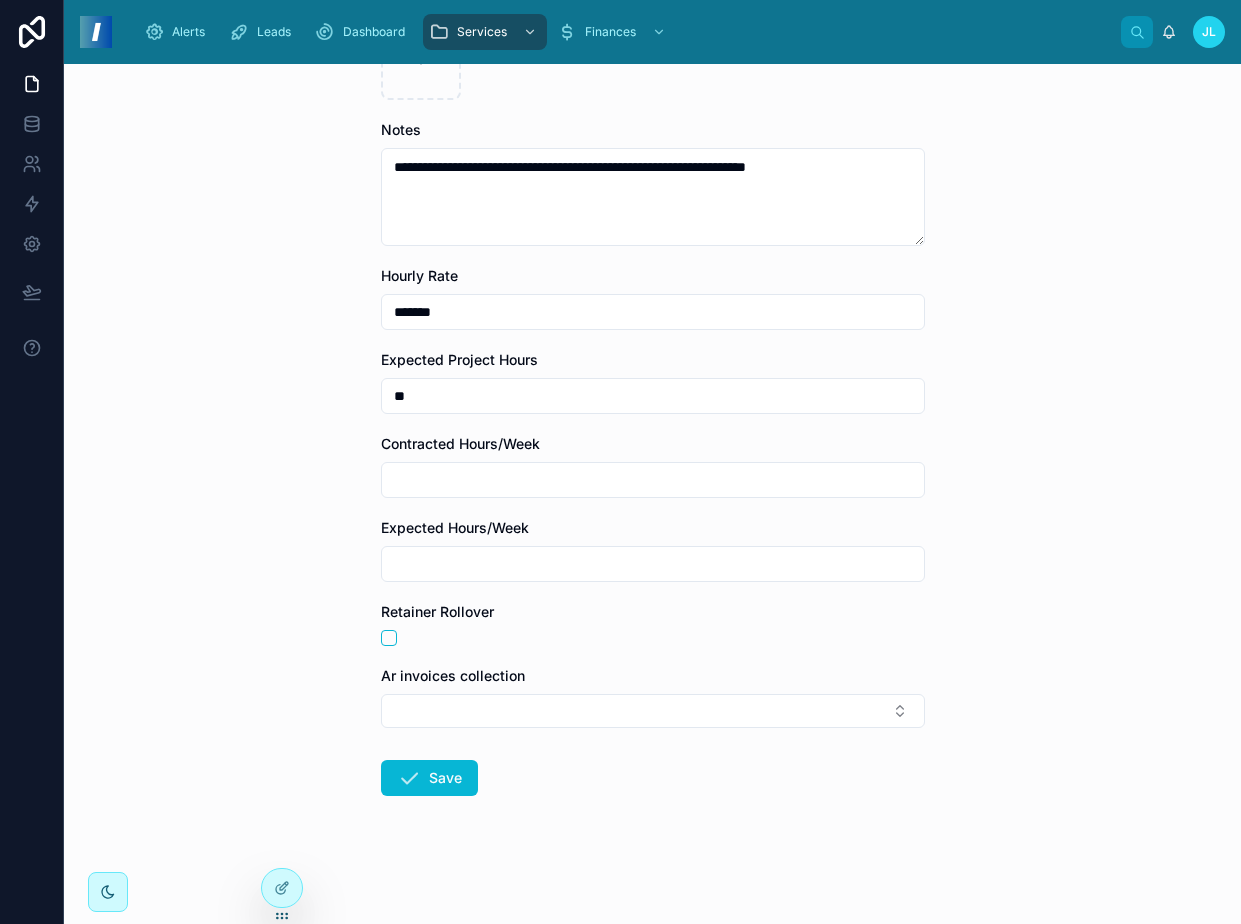 type on "**" 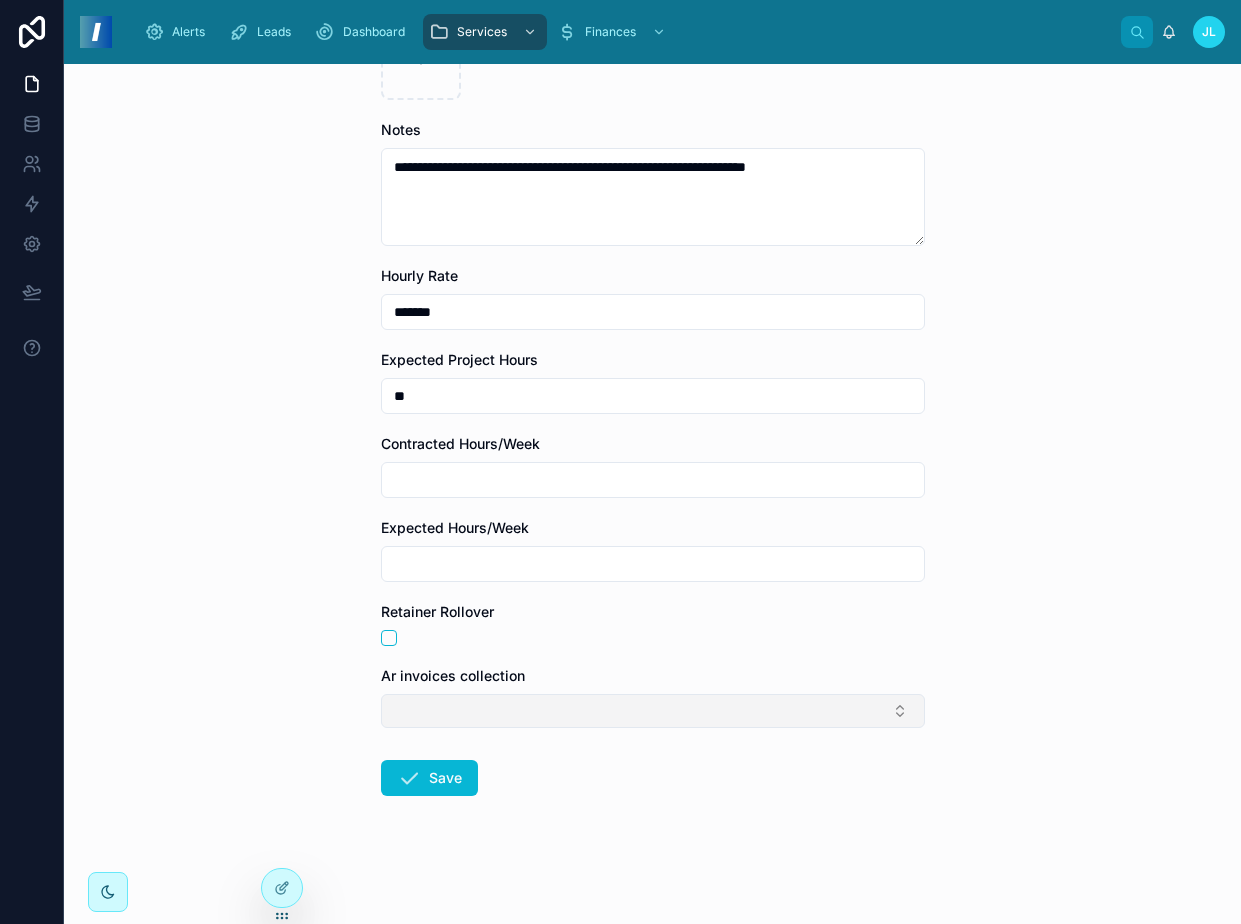 click at bounding box center [653, 711] 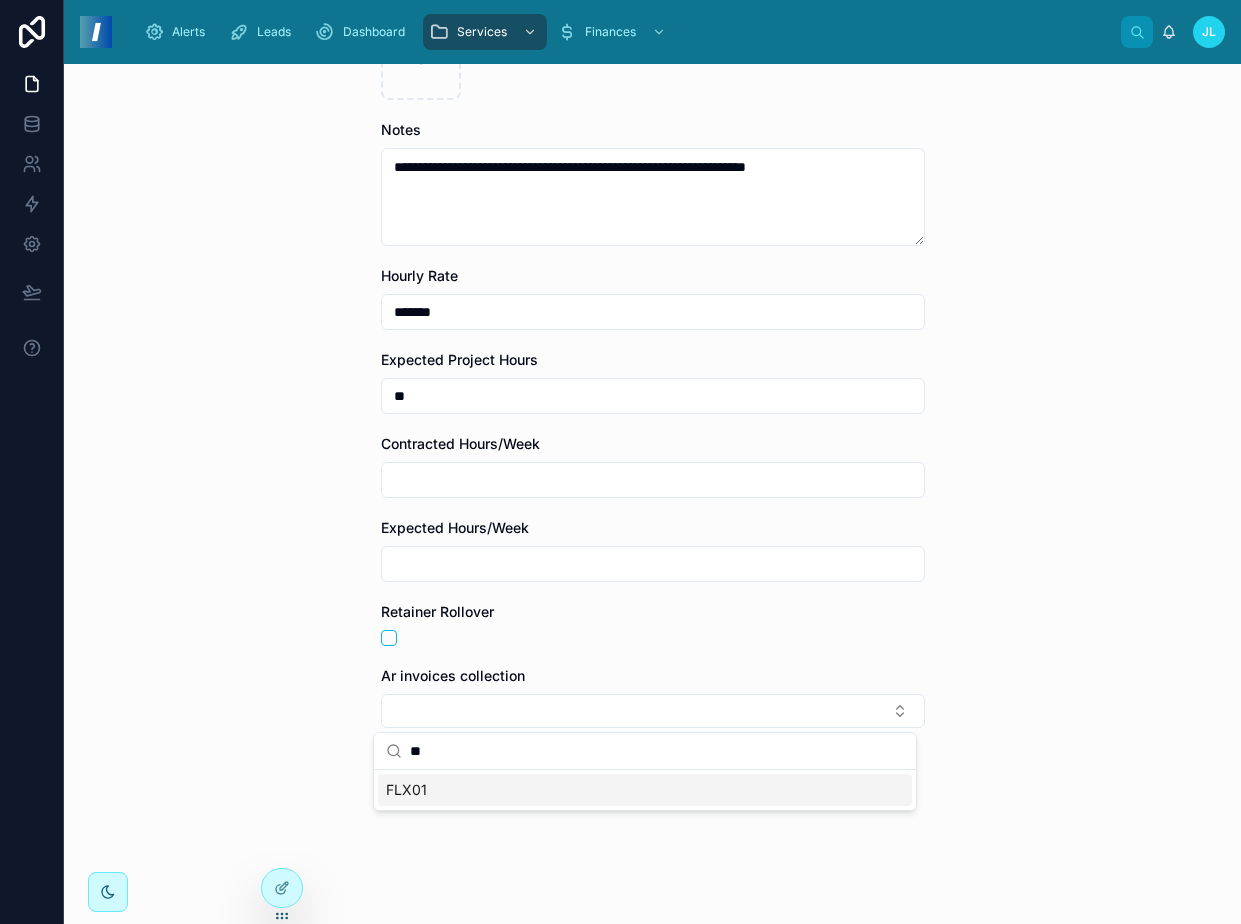 type on "**" 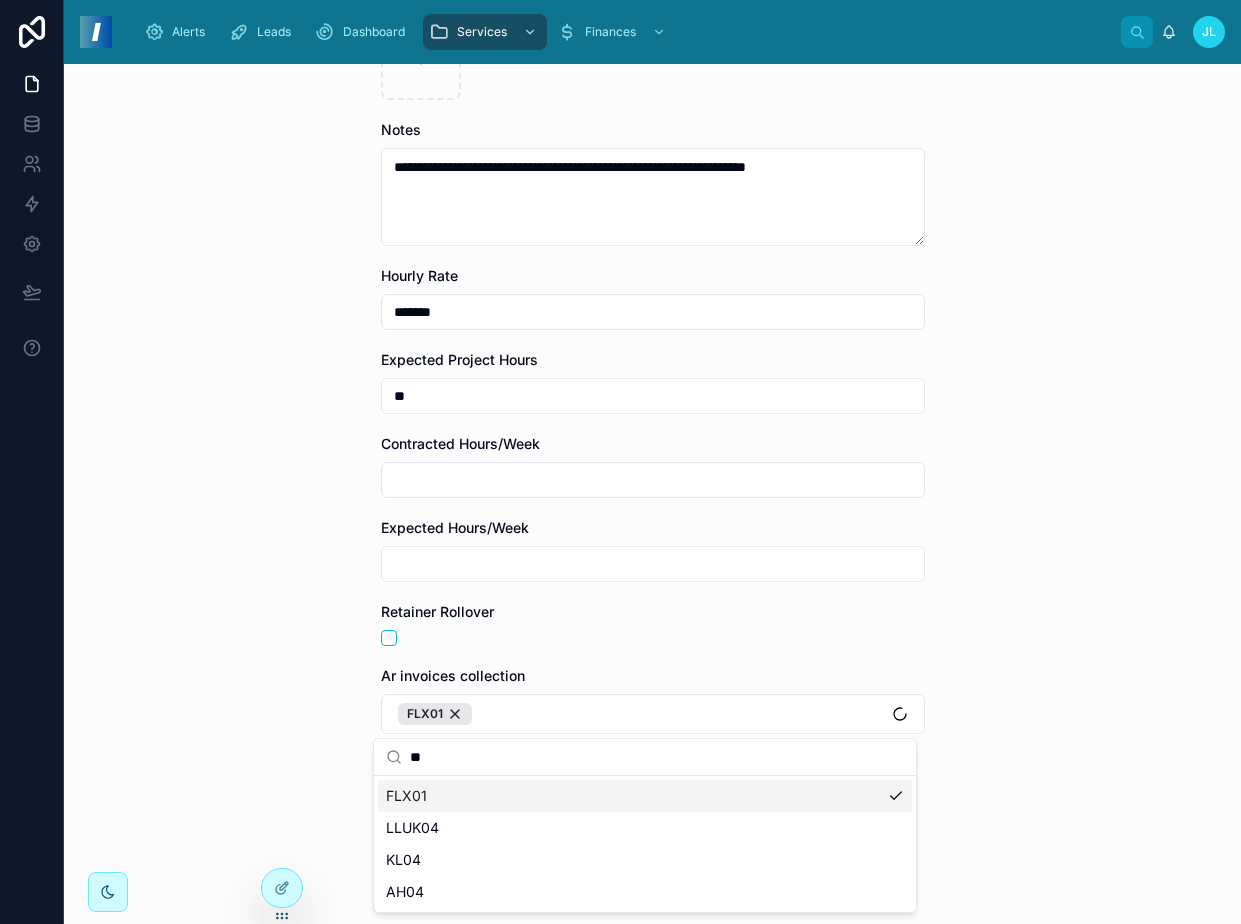 click on "**********" at bounding box center [652, 494] 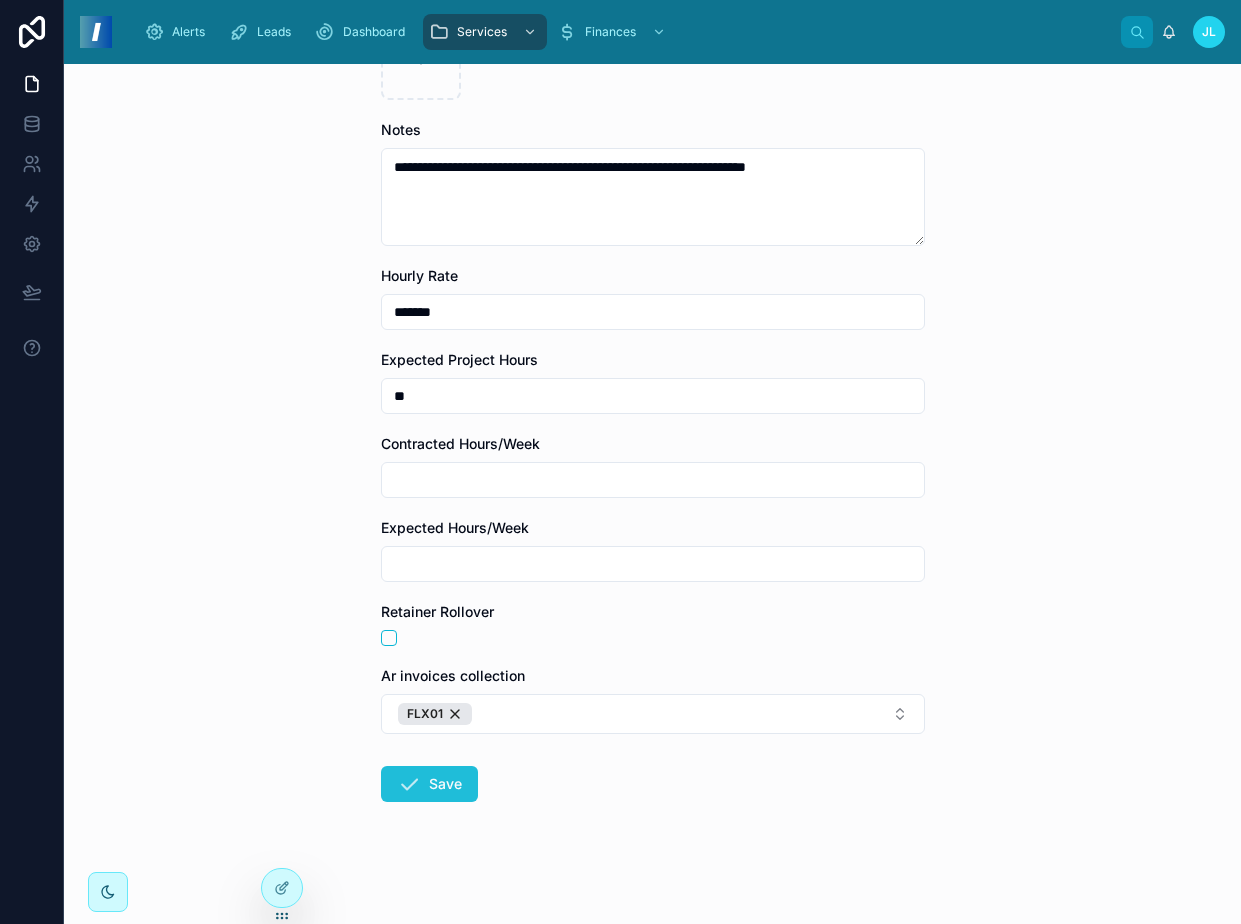 click on "Save" at bounding box center (429, 784) 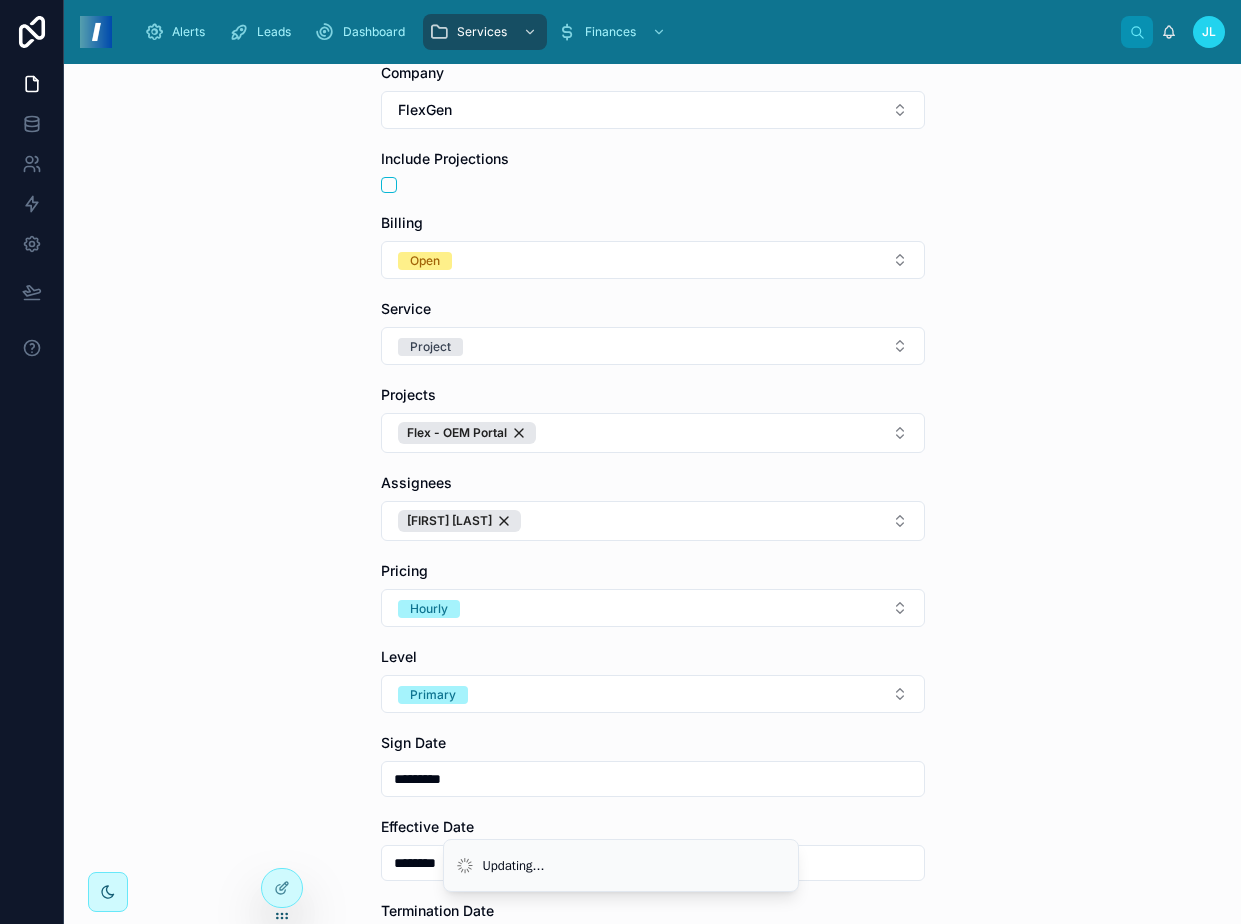 scroll, scrollTop: 0, scrollLeft: 0, axis: both 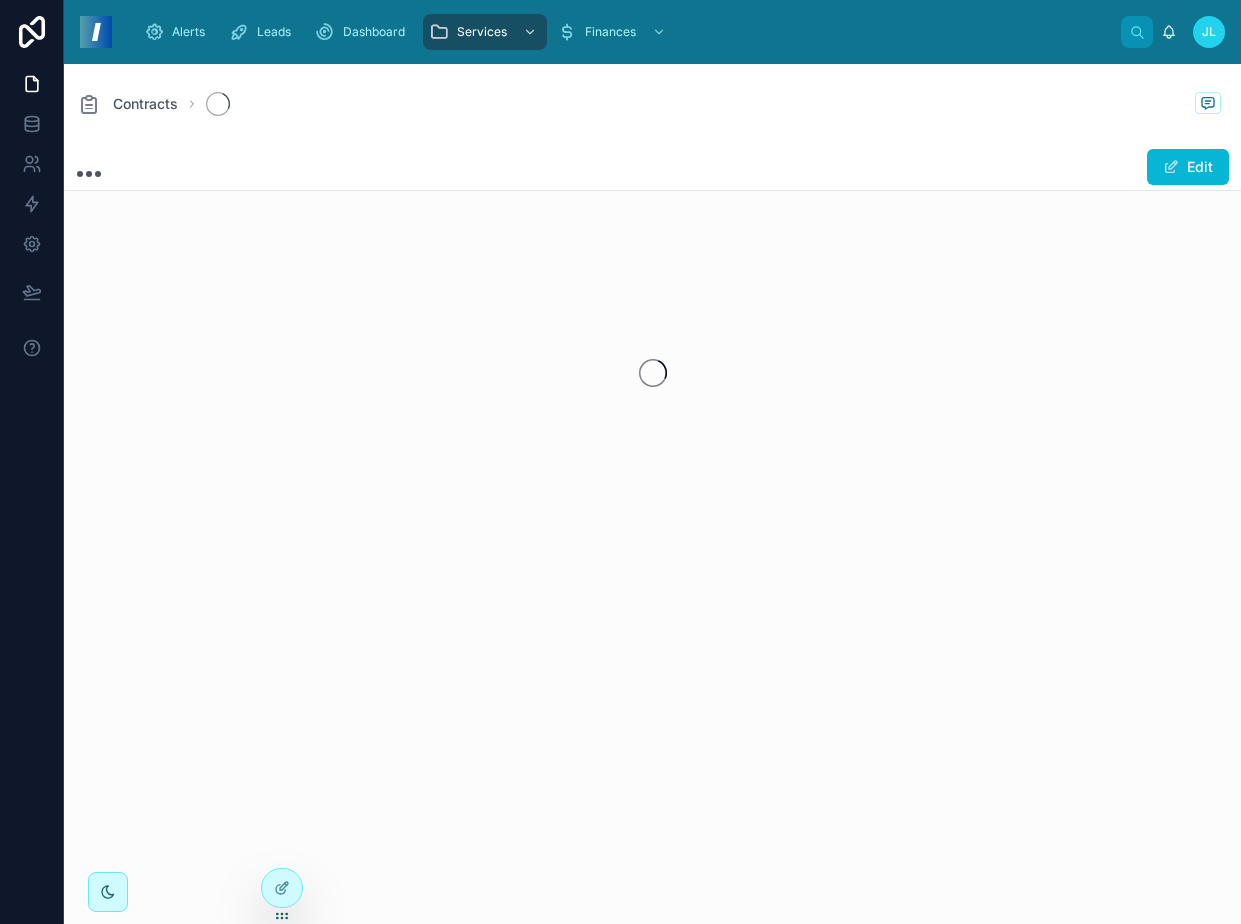 click on "Contracts" at bounding box center (653, 104) 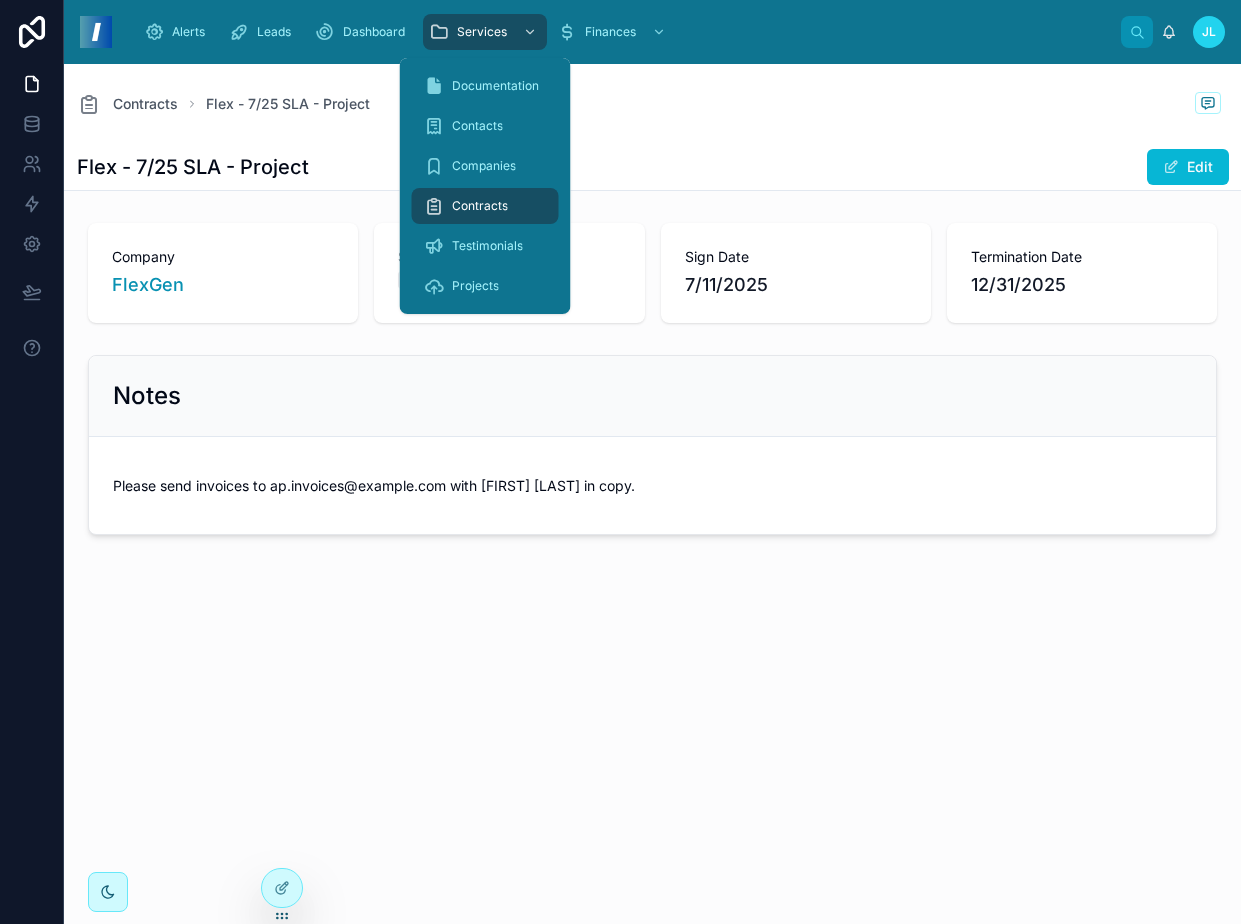 click on "Contracts" at bounding box center [480, 206] 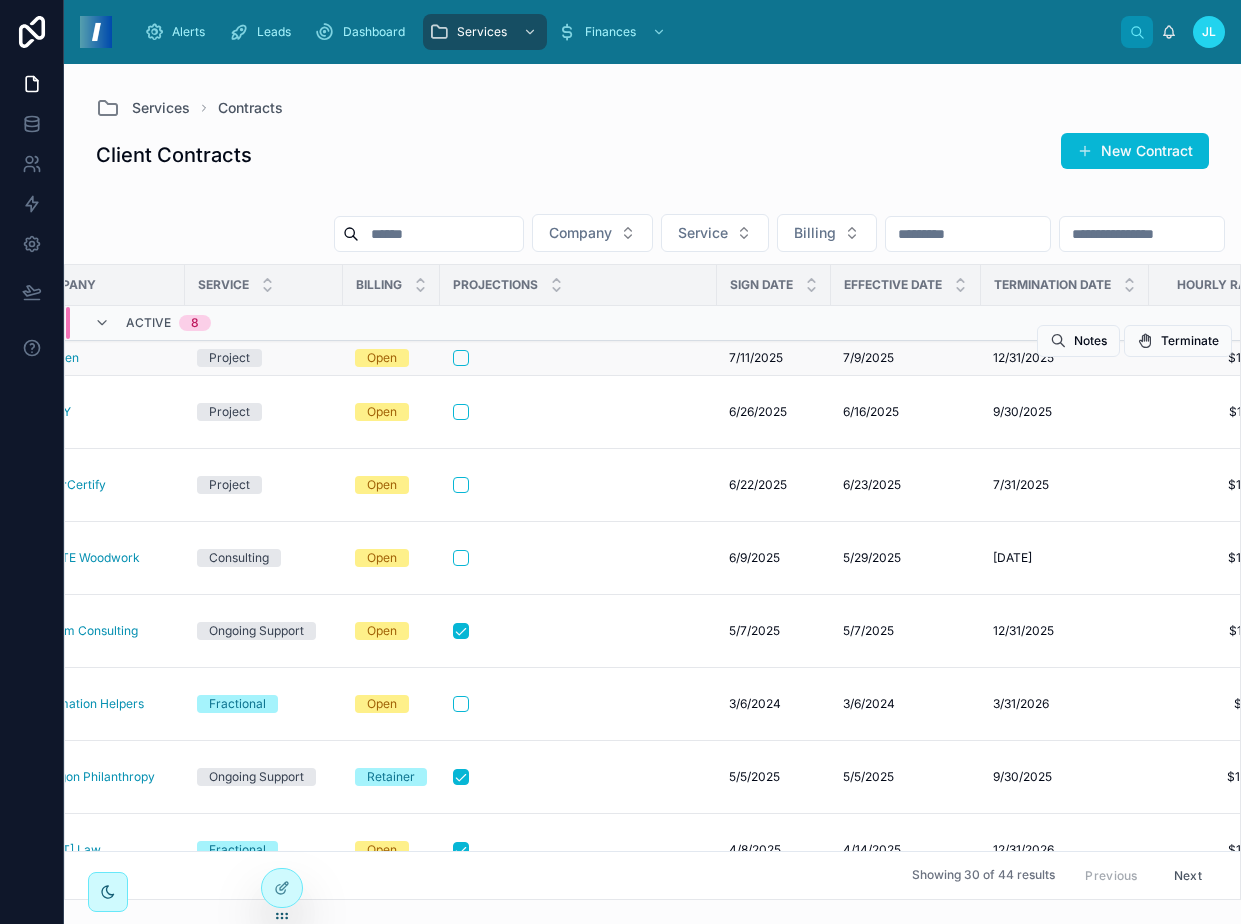 scroll, scrollTop: 0, scrollLeft: 0, axis: both 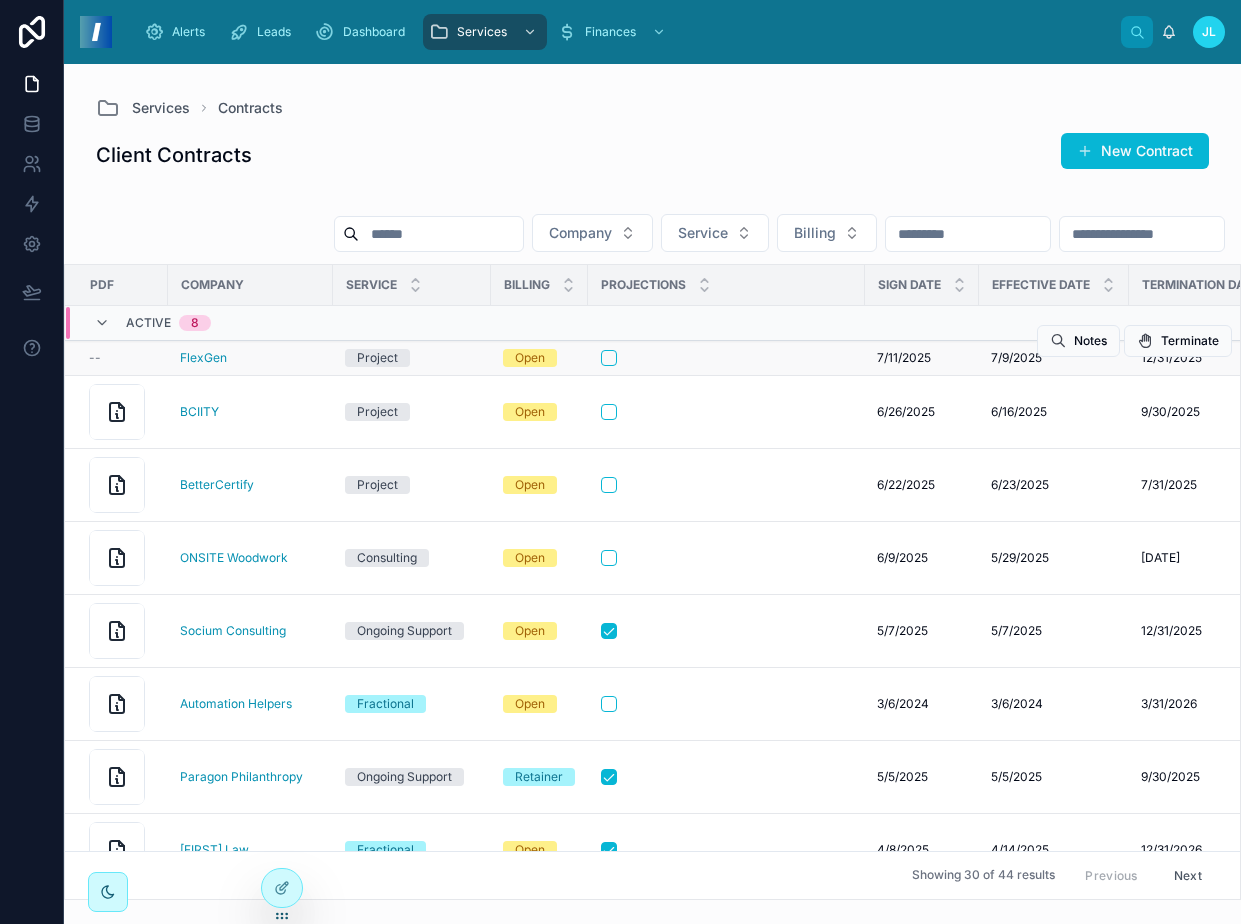 click on "Project" at bounding box center (377, 358) 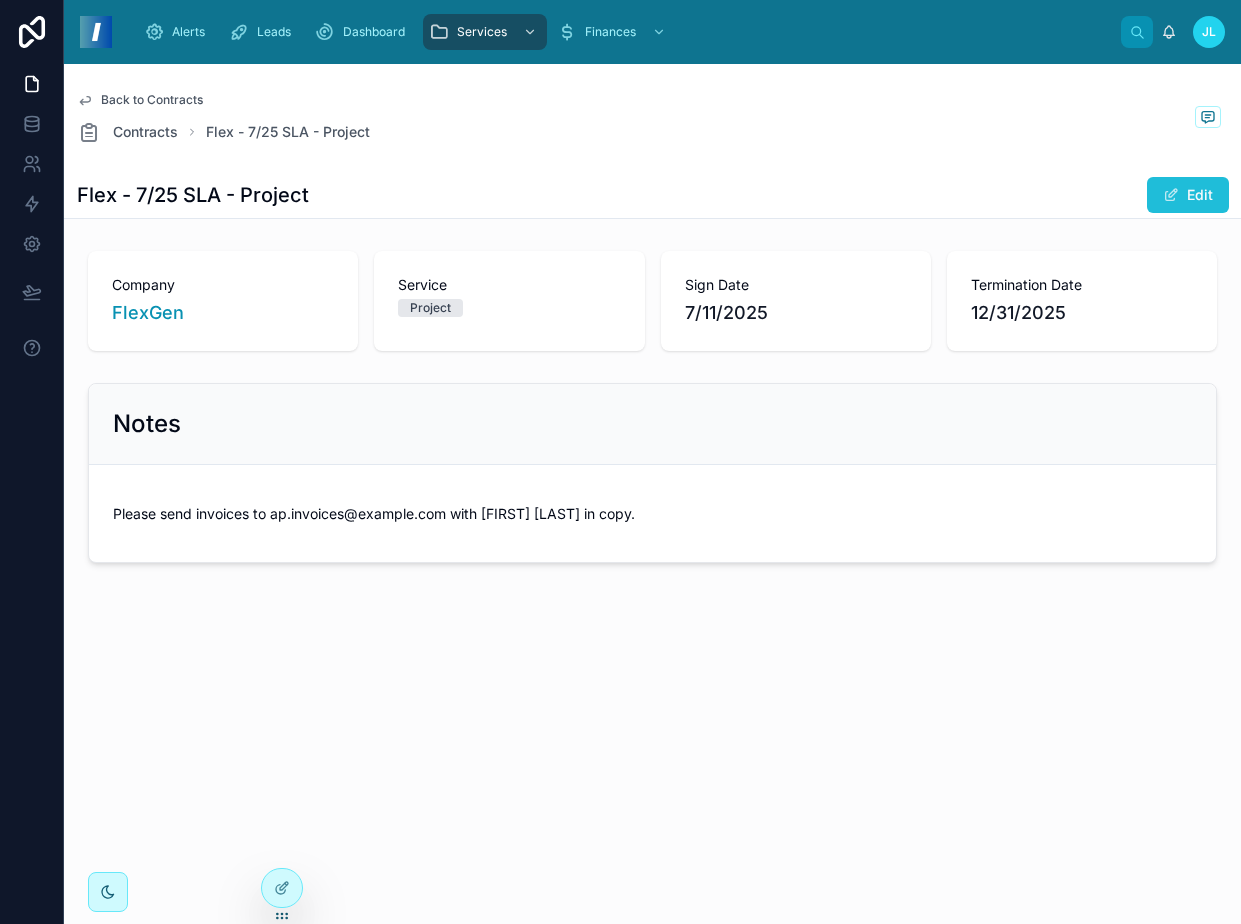 click on "Edit" at bounding box center (1188, 195) 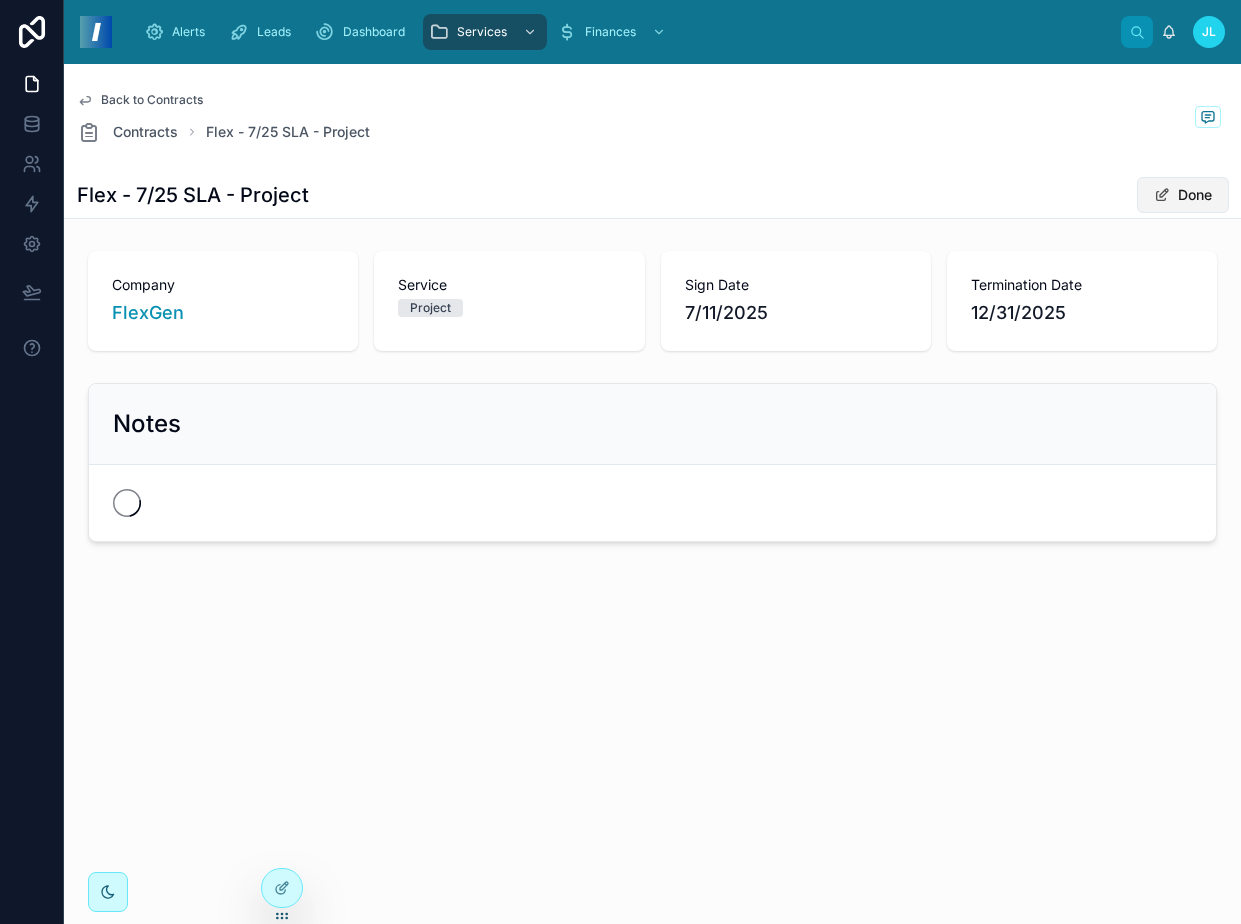 click on "Done" at bounding box center [1183, 195] 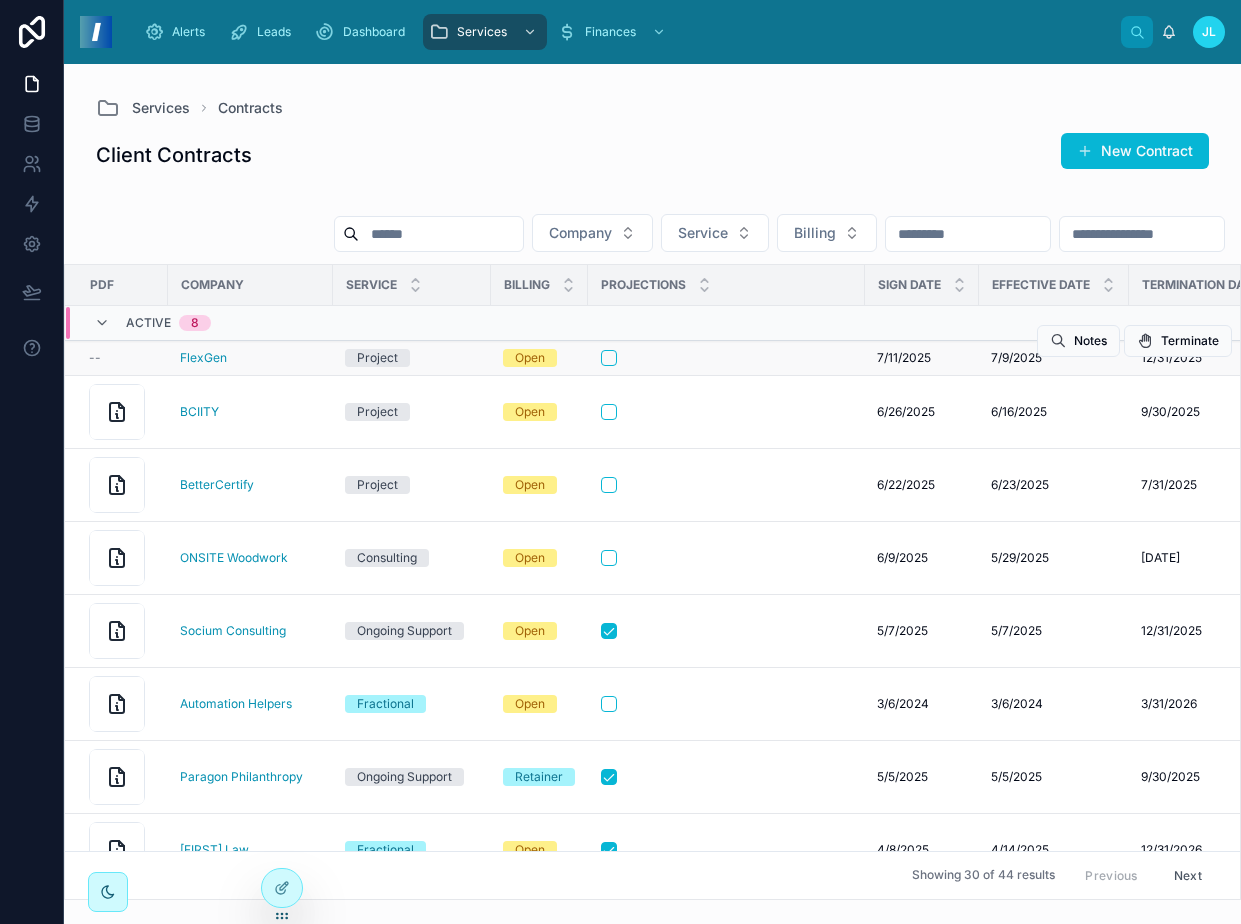 click on "FlexGen" at bounding box center [250, 358] 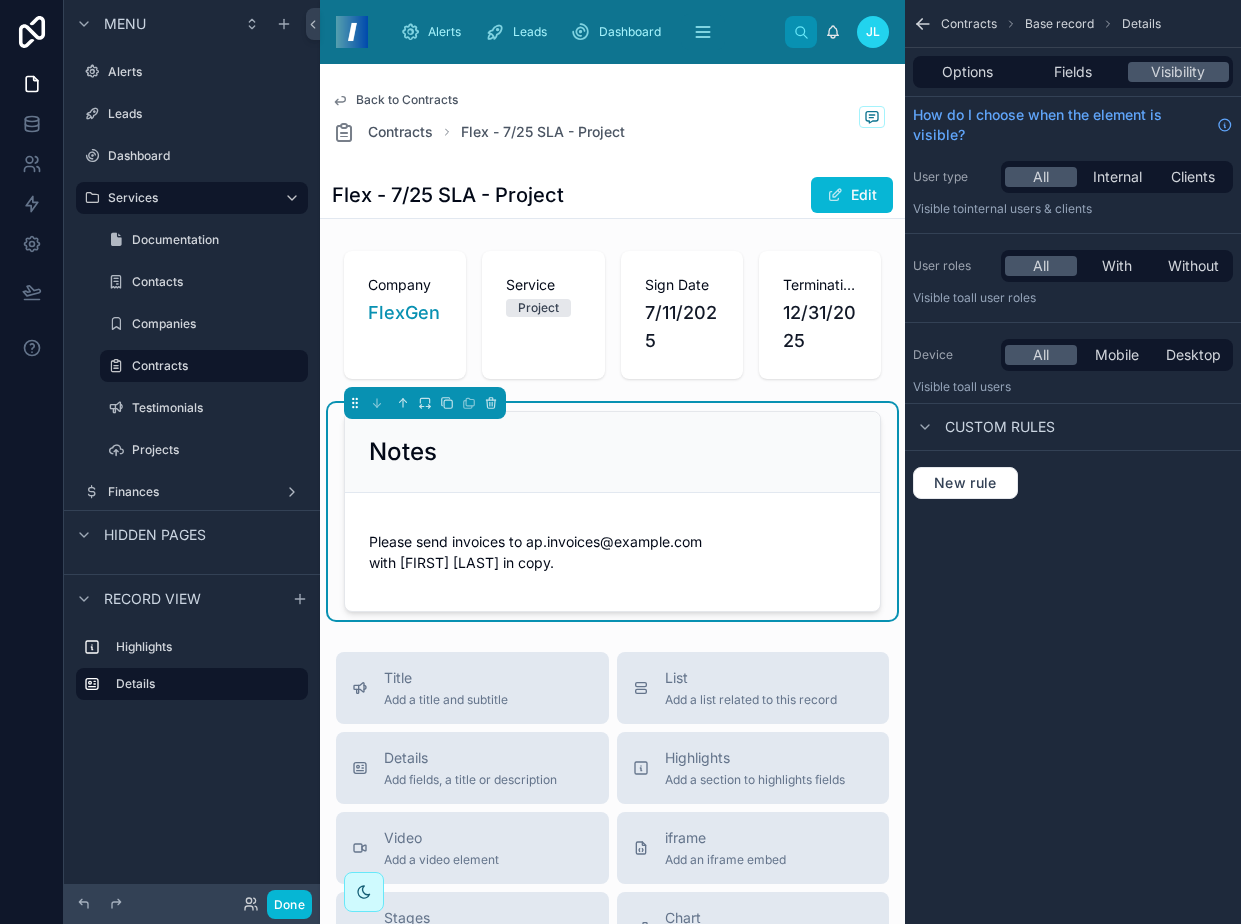 click on "Options Fields Visibility" at bounding box center (1073, 72) 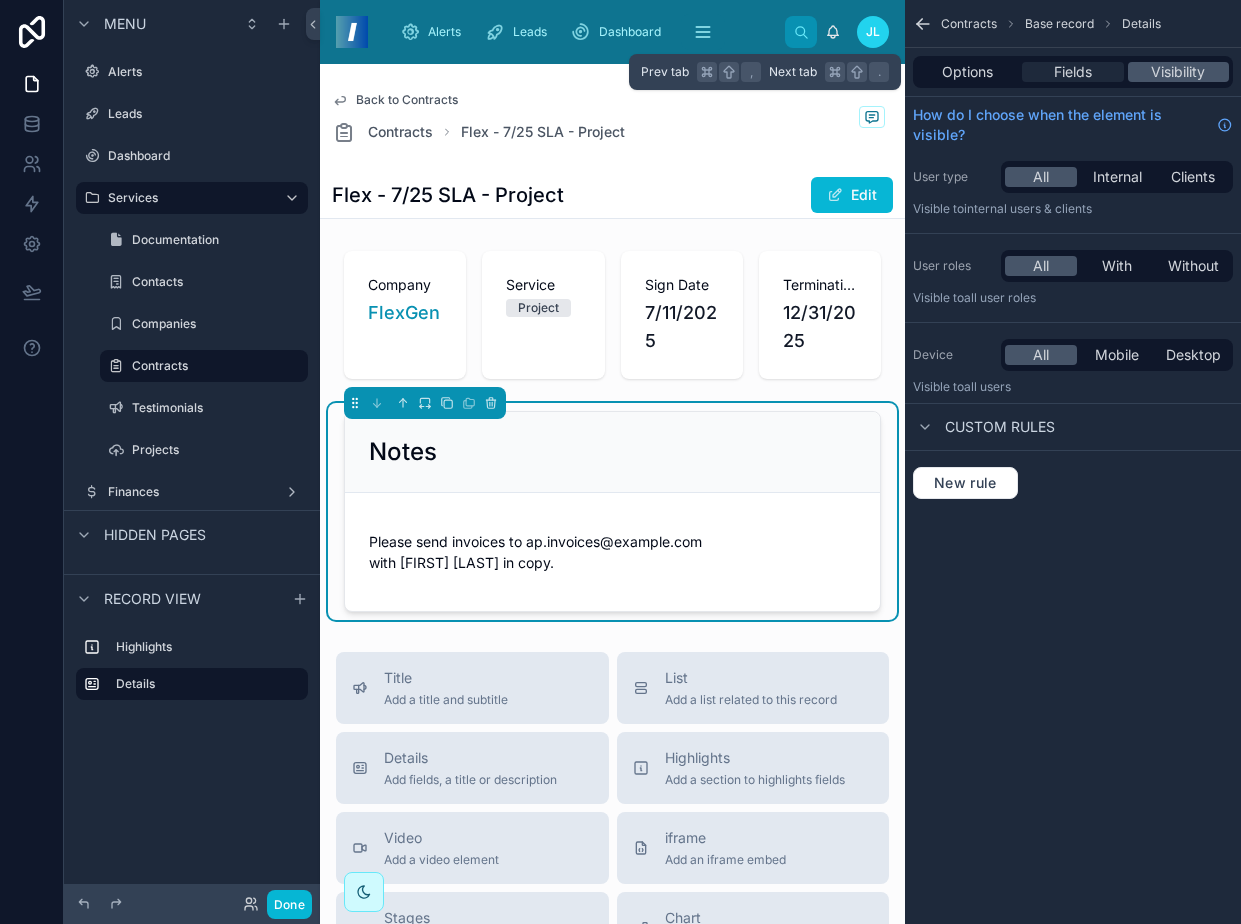 click on "Fields" at bounding box center (1073, 72) 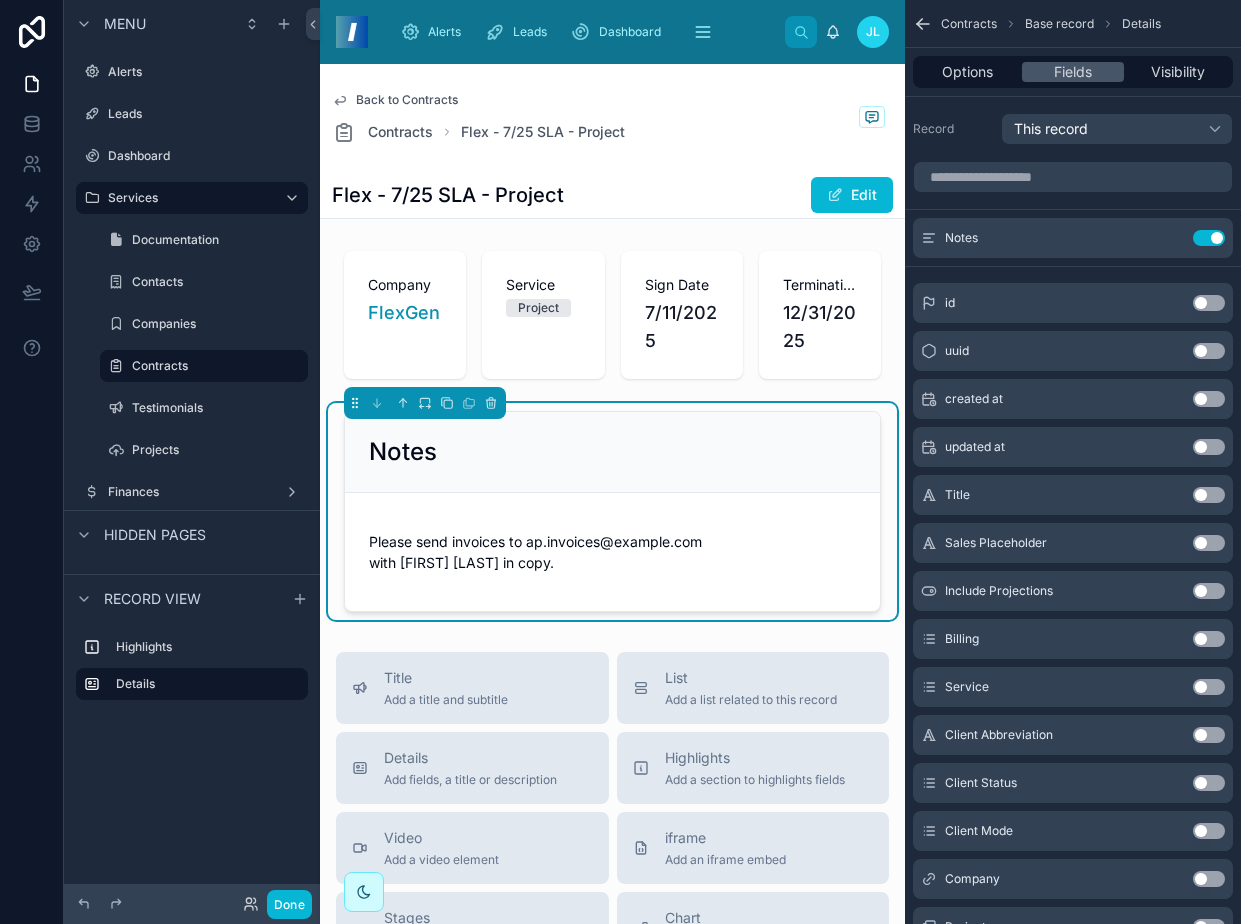 click at bounding box center [1073, 177] 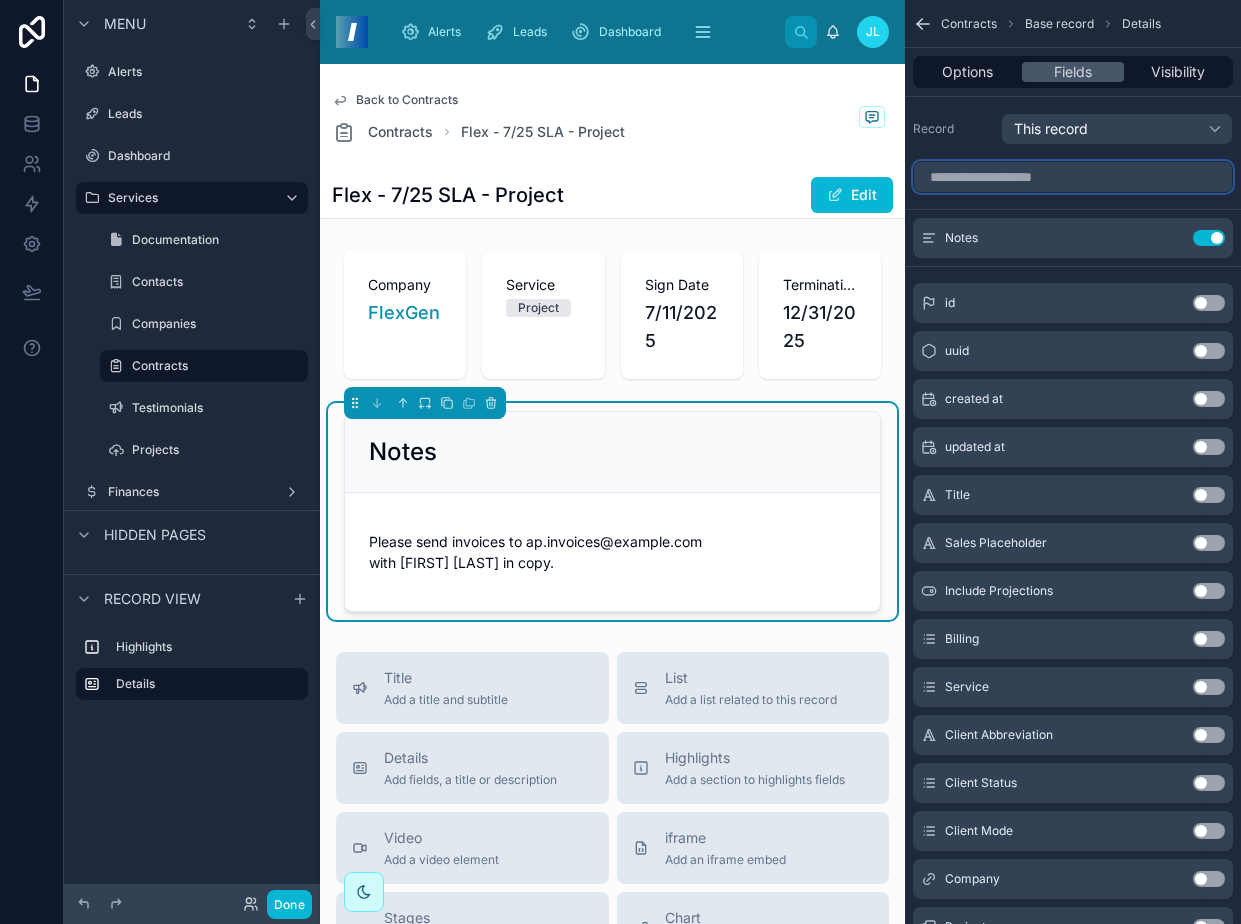 click at bounding box center [1073, 177] 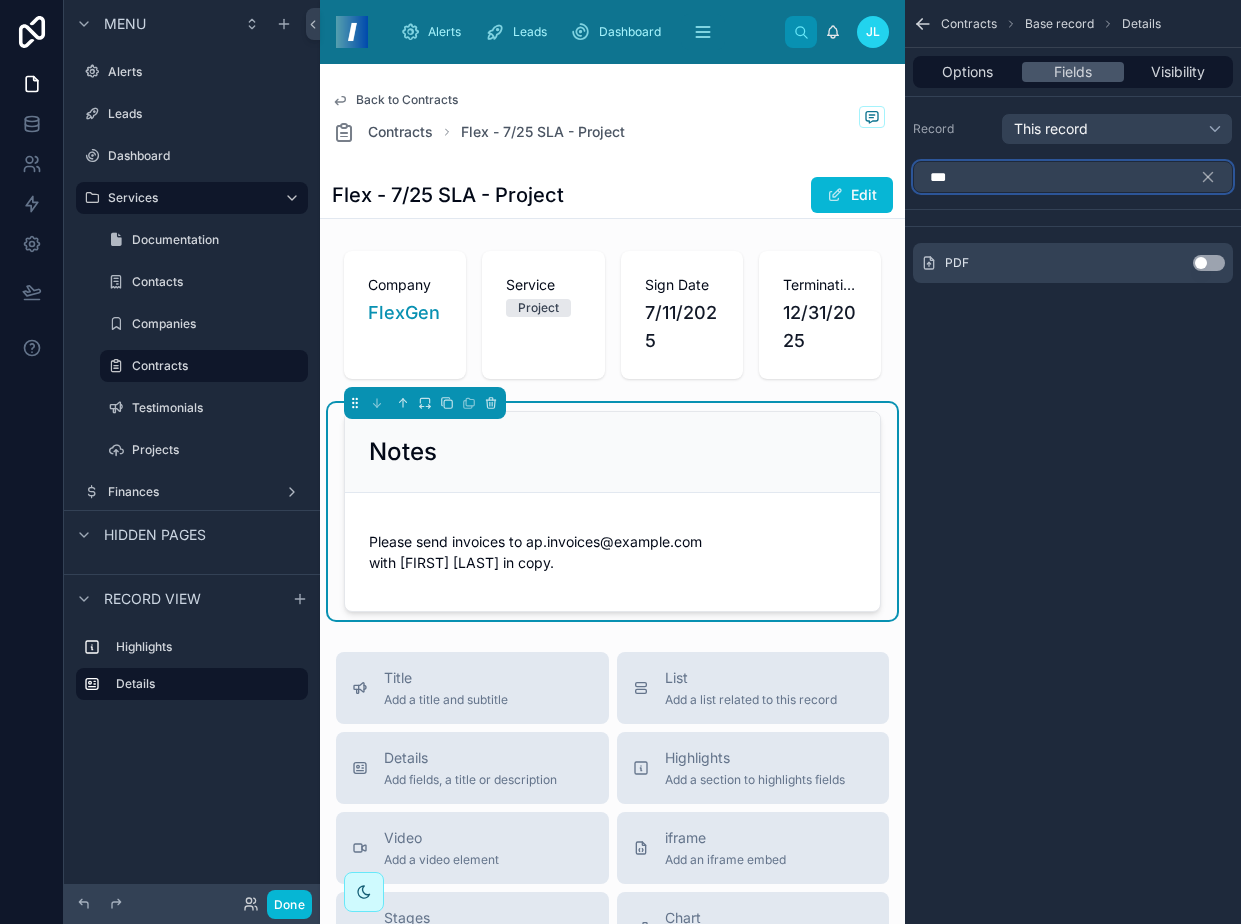 type on "***" 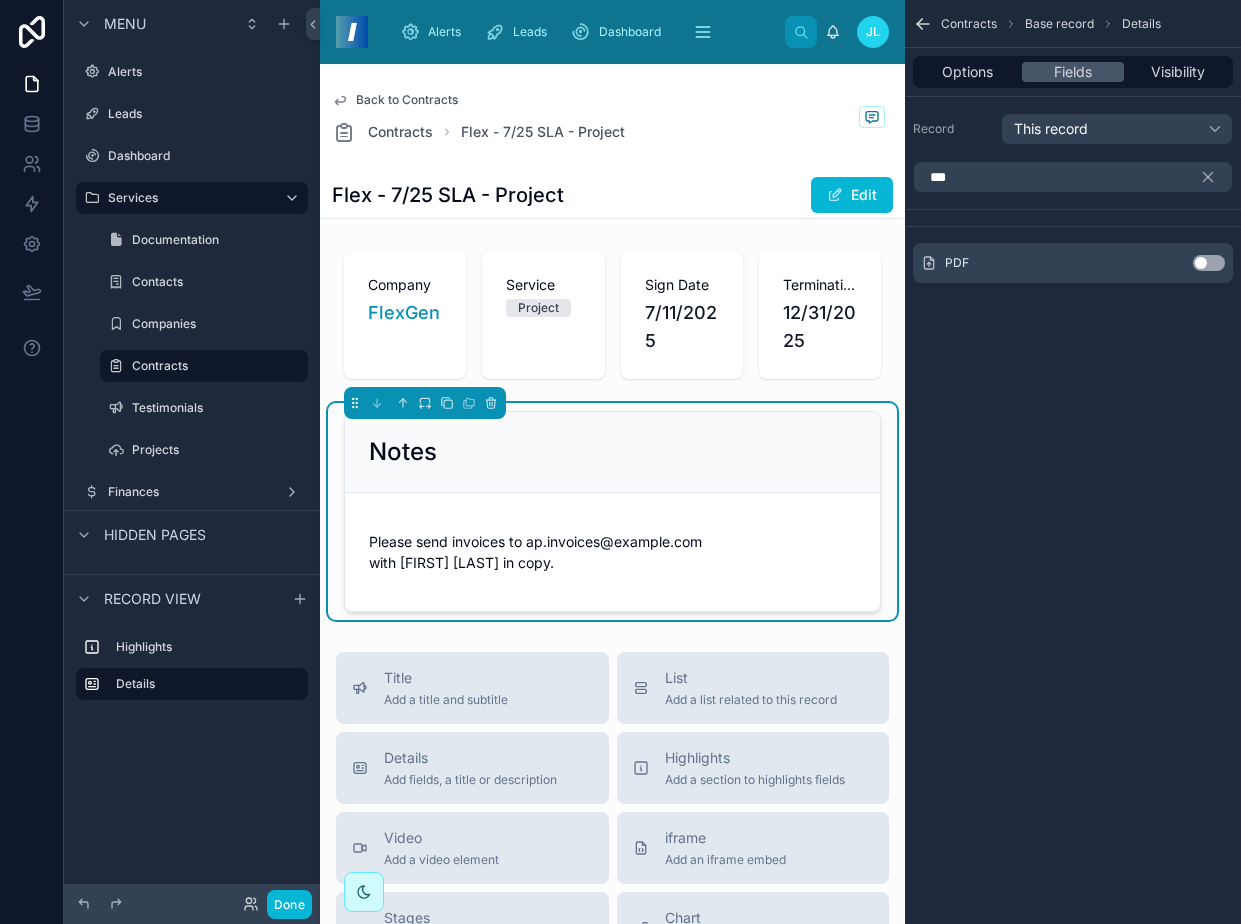 click on "Use setting" at bounding box center (1209, 263) 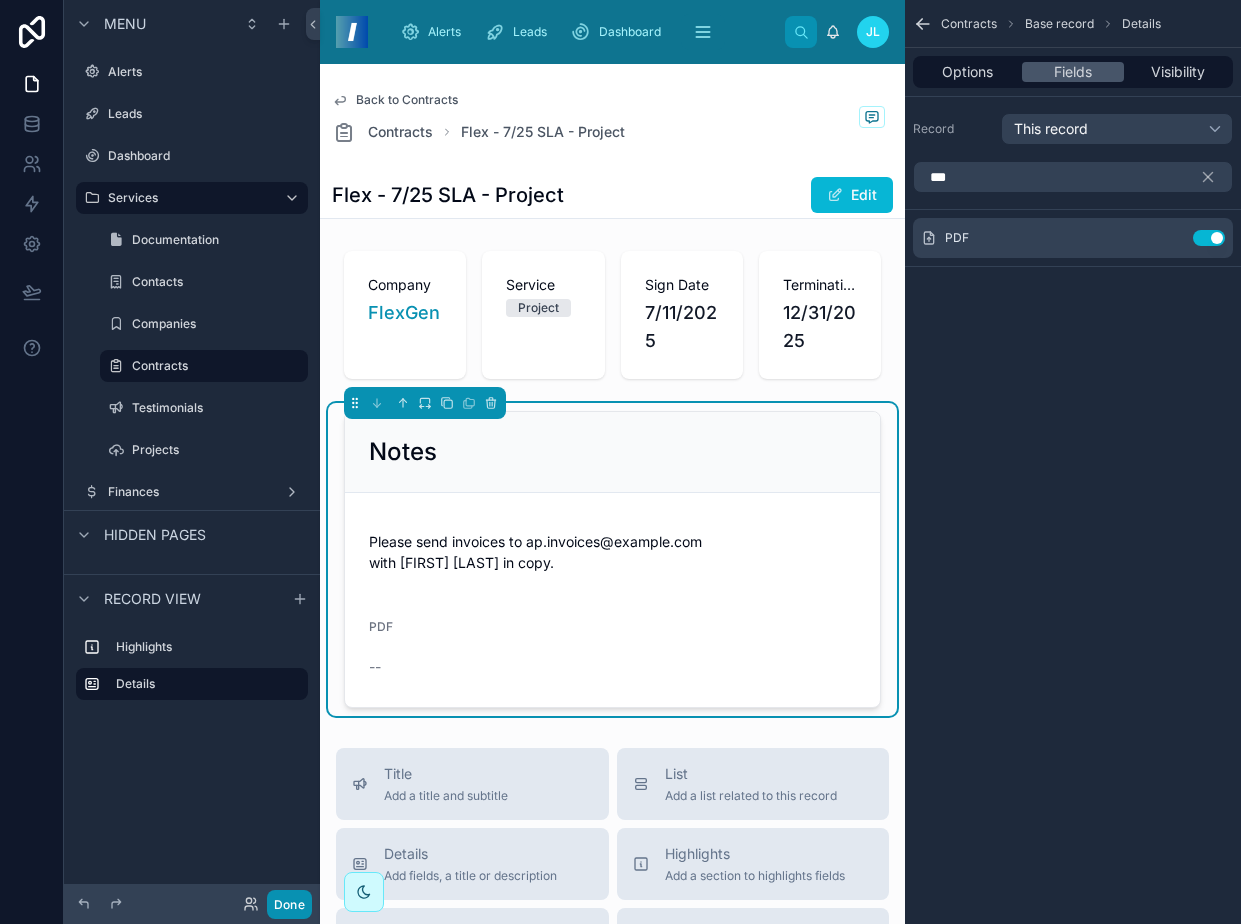 click on "Done" at bounding box center (289, 904) 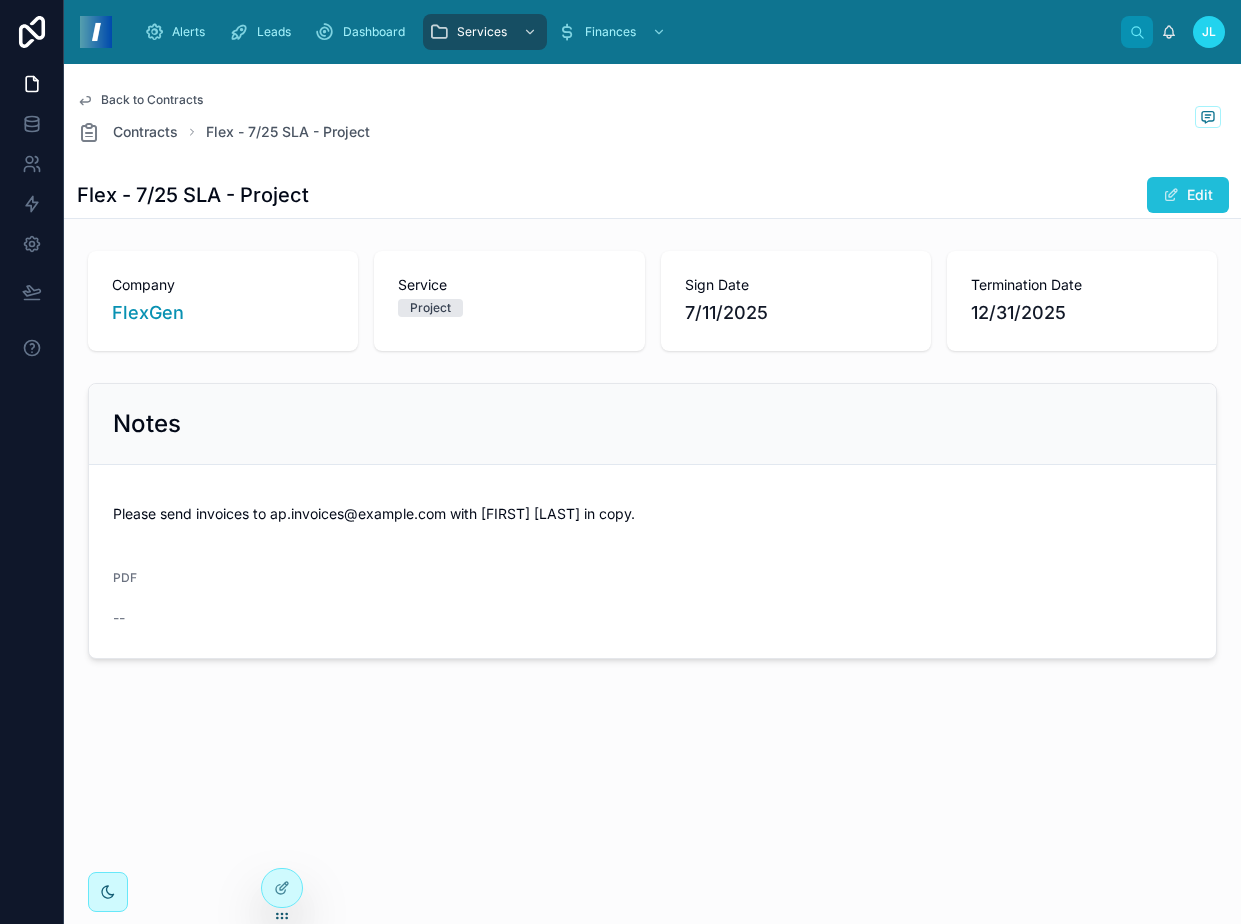 click at bounding box center (1171, 195) 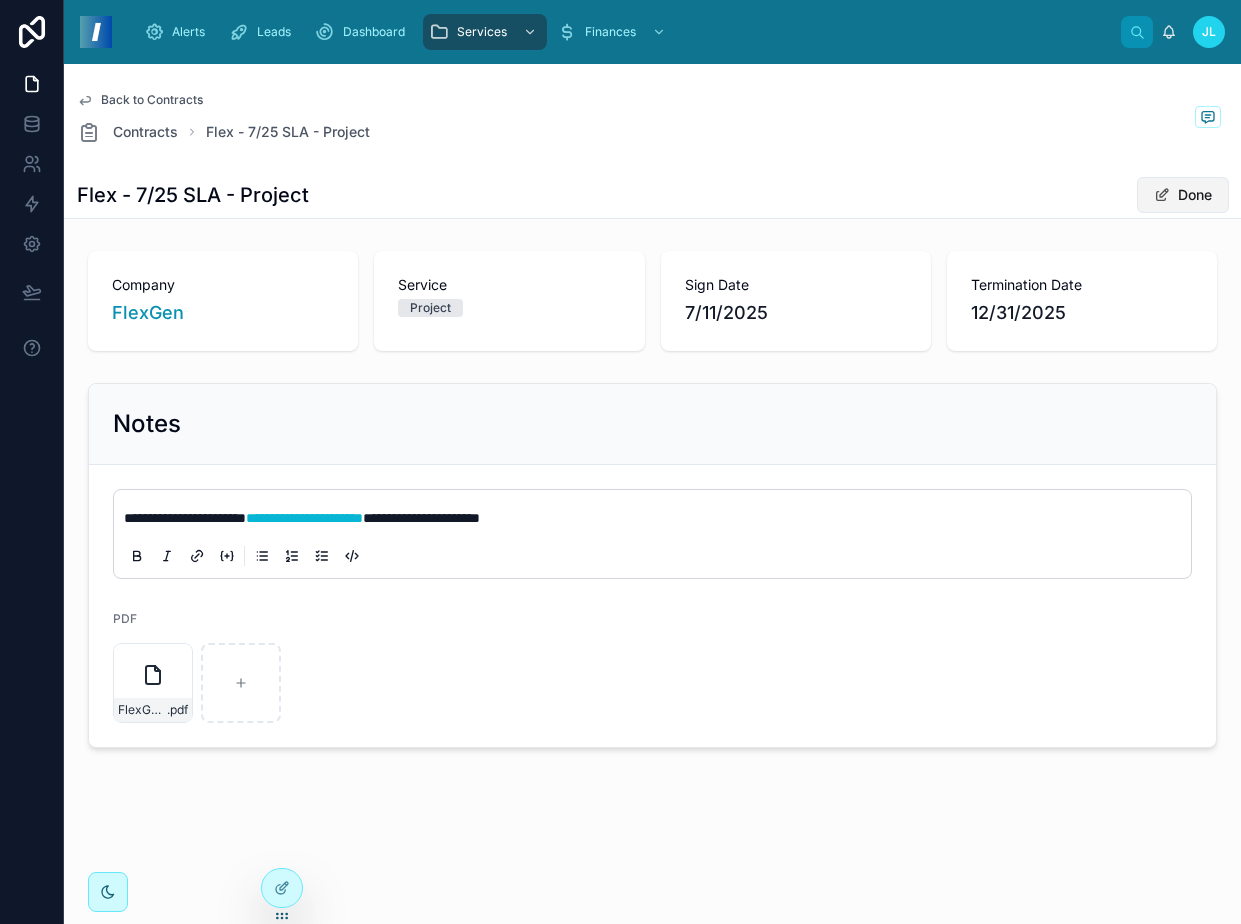 click on "Done" at bounding box center [1183, 195] 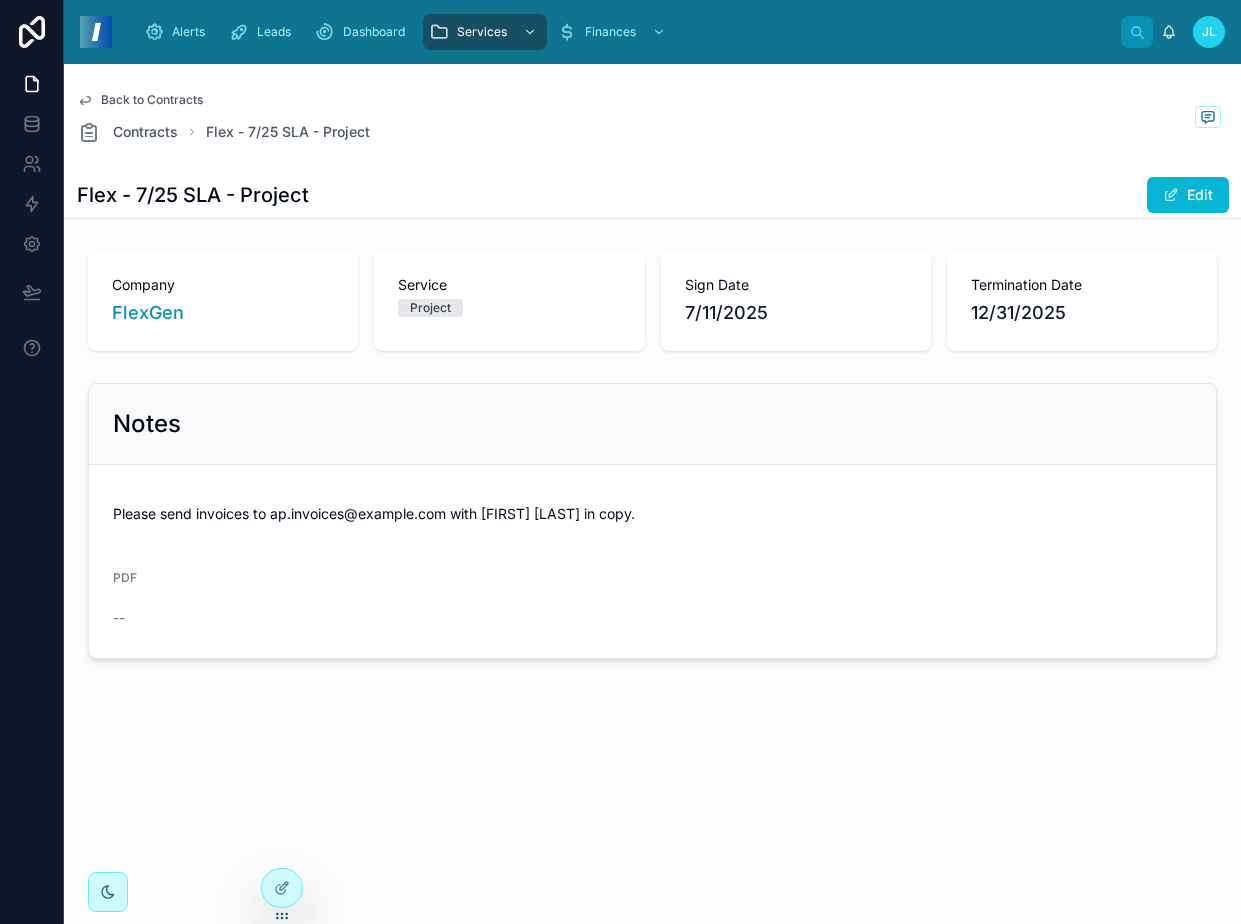 click on "Back to Contracts" at bounding box center (152, 100) 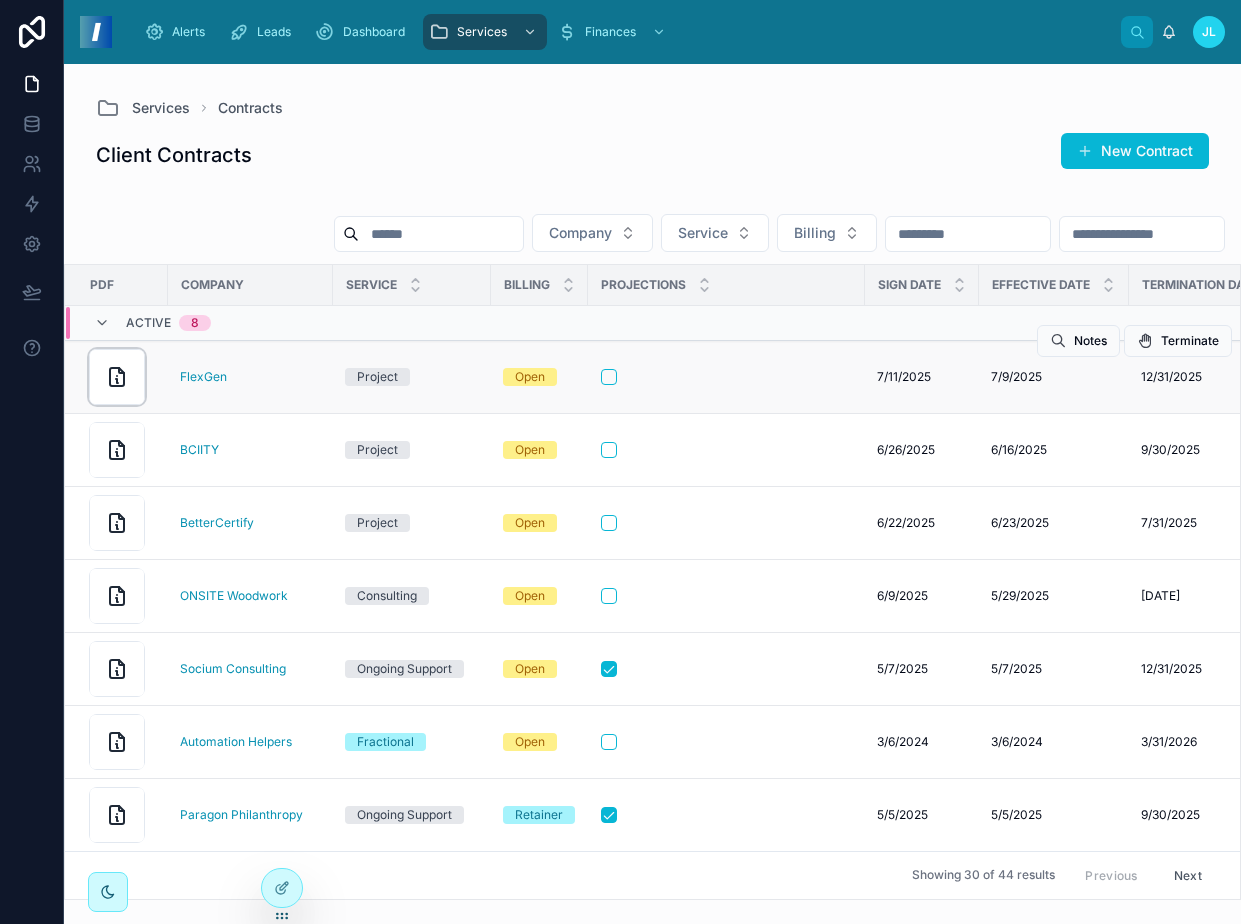 click at bounding box center (117, 377) 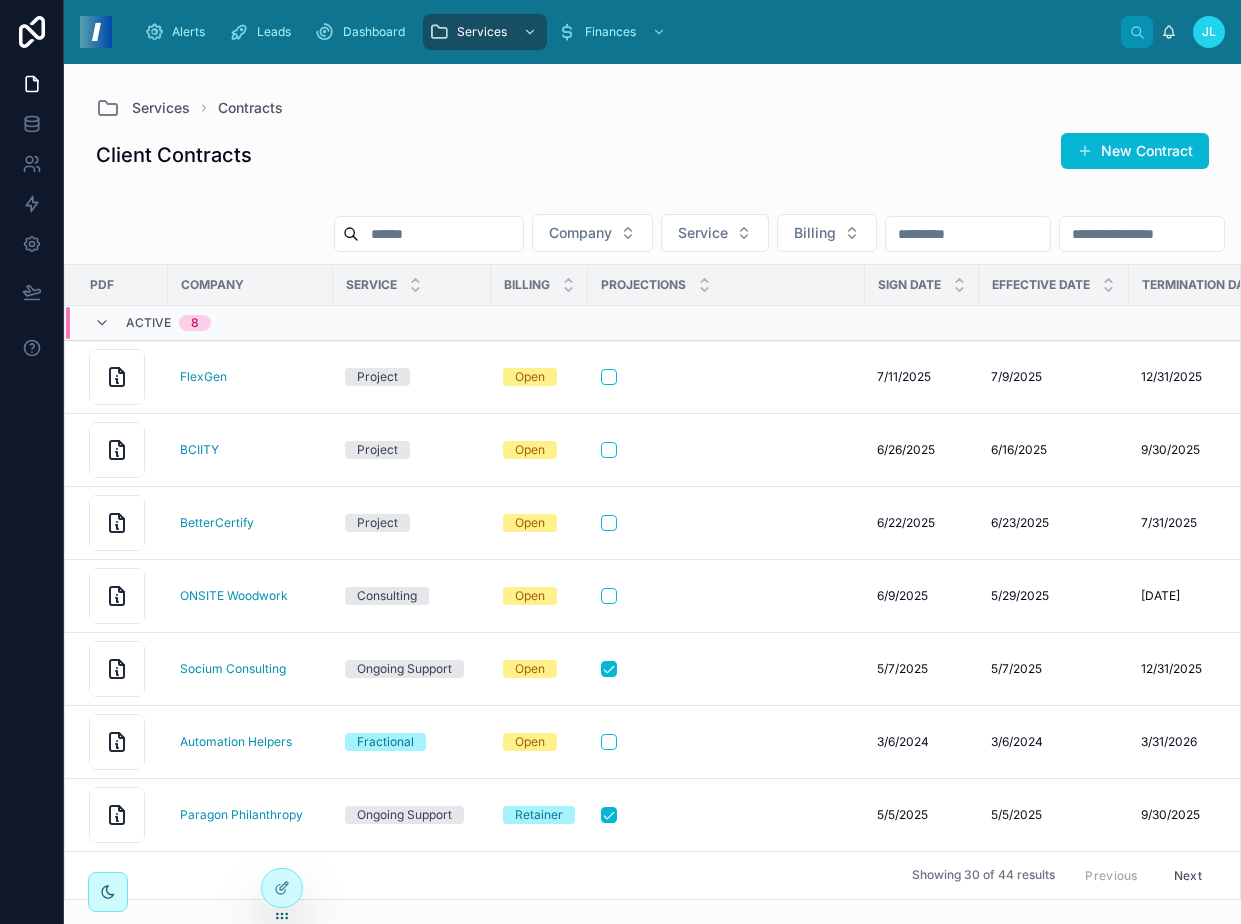 click on "Client Contracts New Contract" at bounding box center (652, 159) 